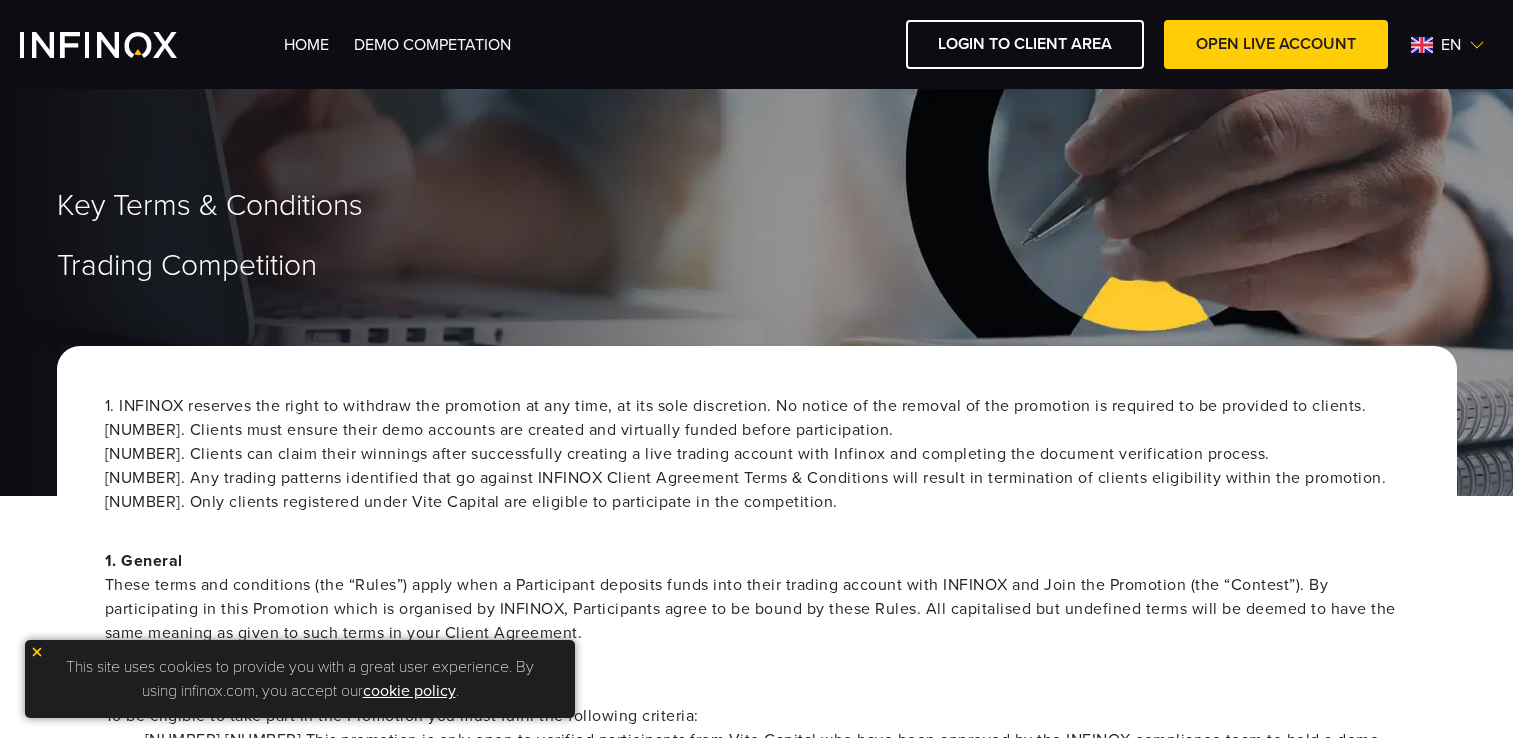 scroll, scrollTop: 0, scrollLeft: 0, axis: both 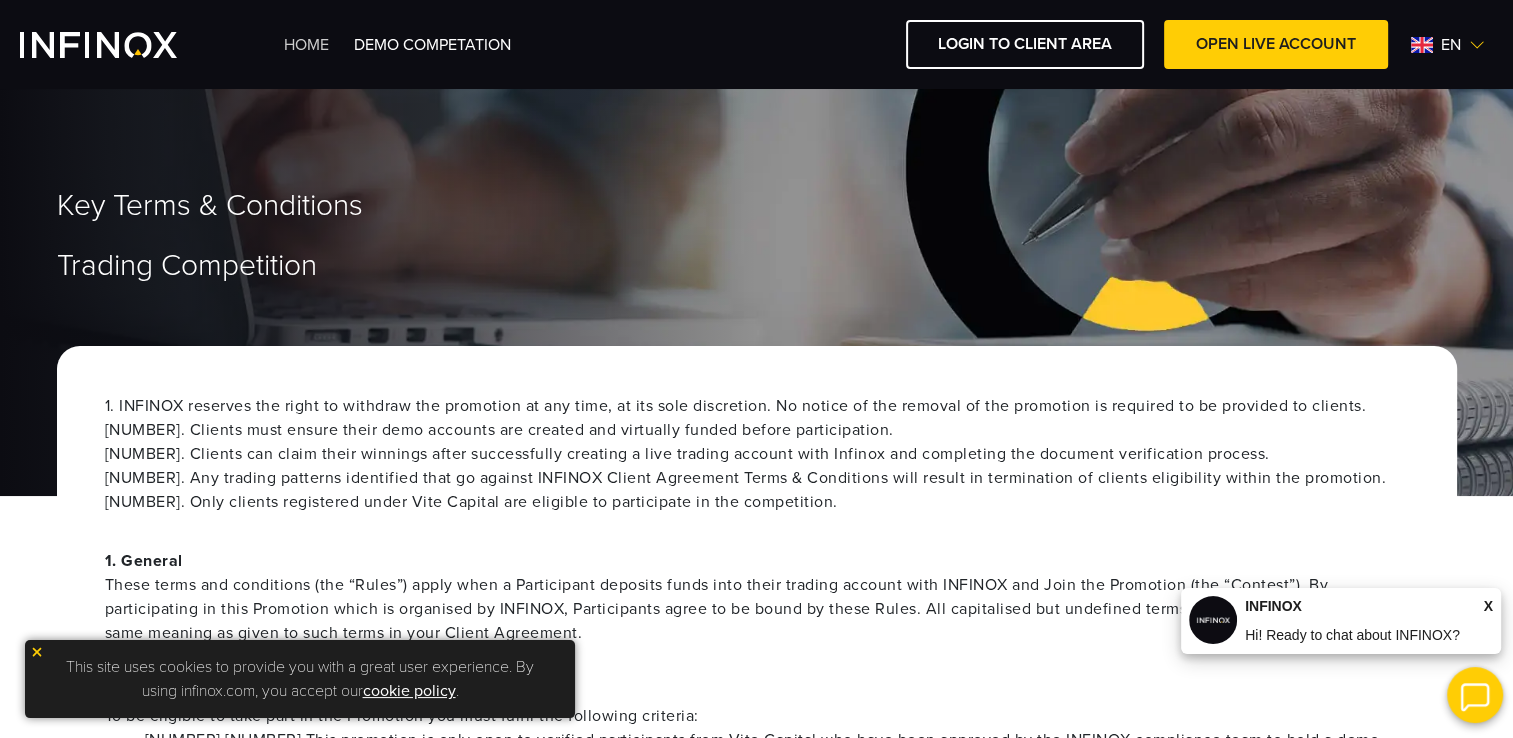 click on "Home" at bounding box center (306, 45) 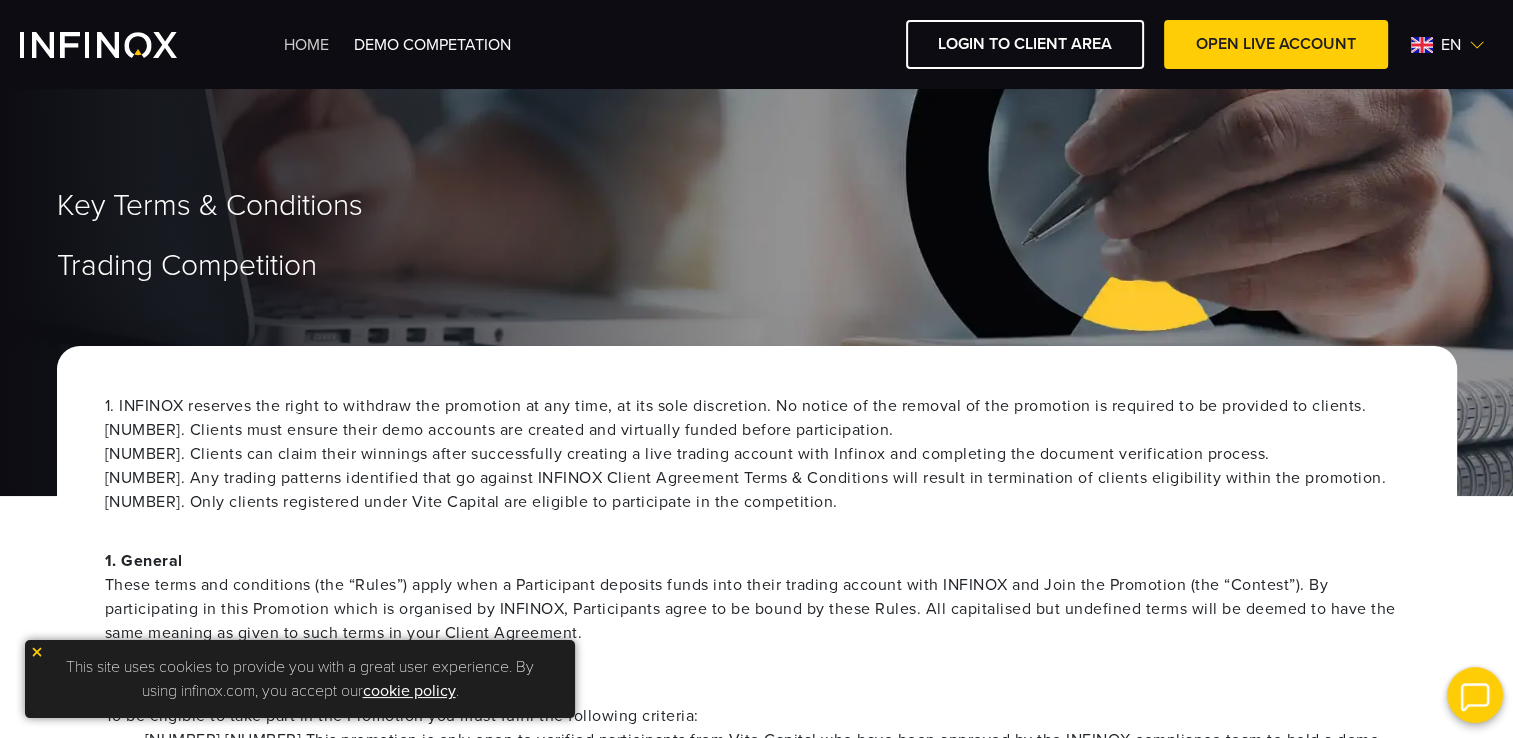 scroll, scrollTop: 0, scrollLeft: 0, axis: both 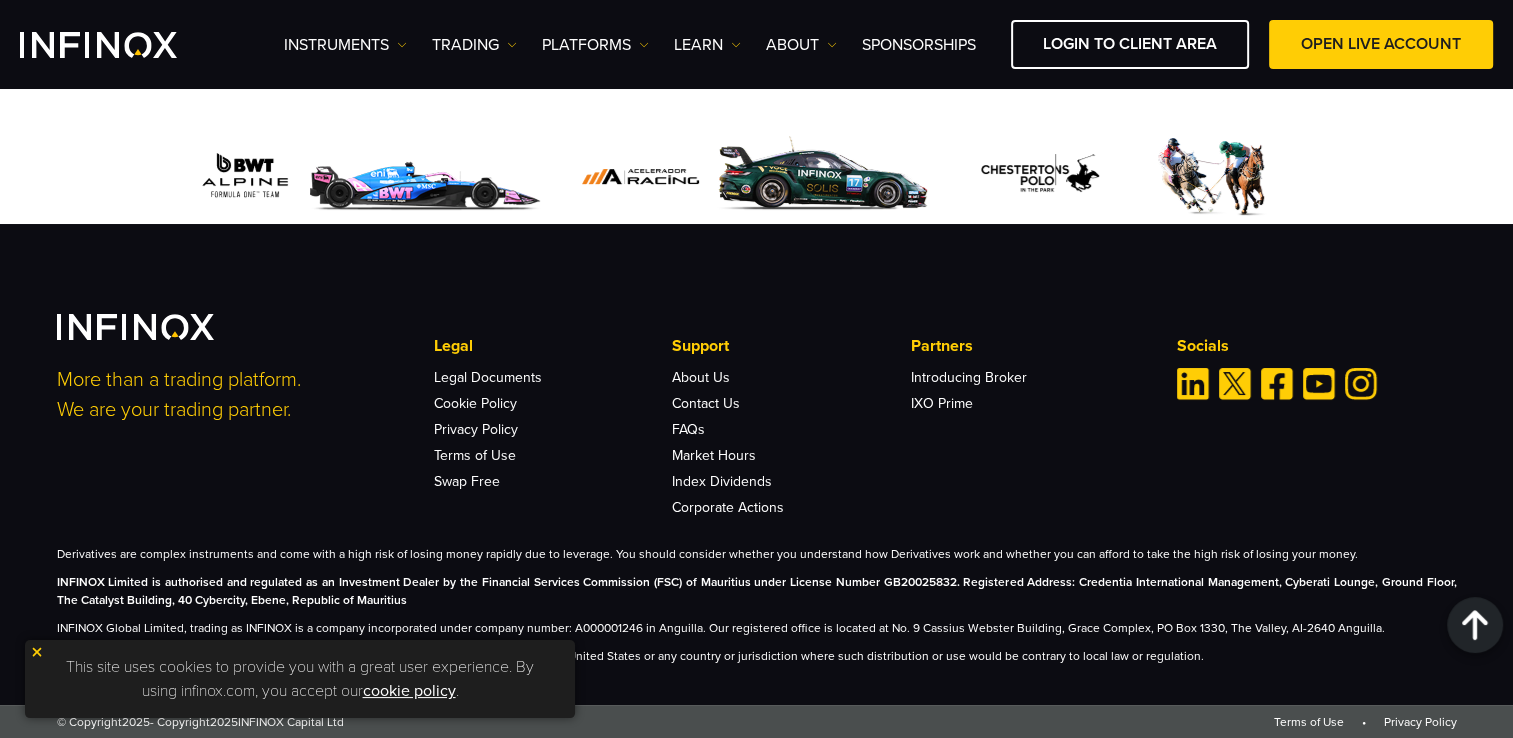 click at bounding box center [37, 652] 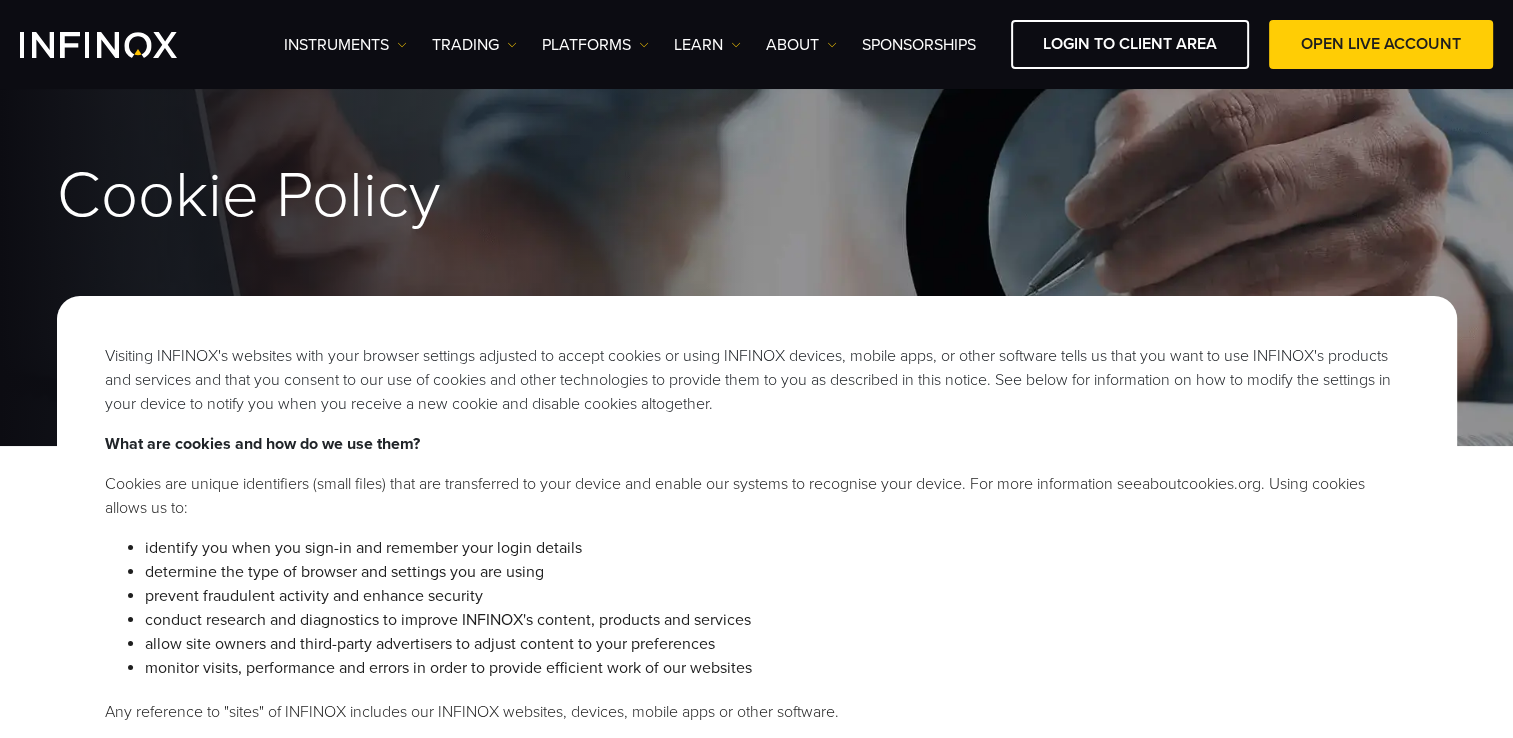 scroll, scrollTop: 0, scrollLeft: 0, axis: both 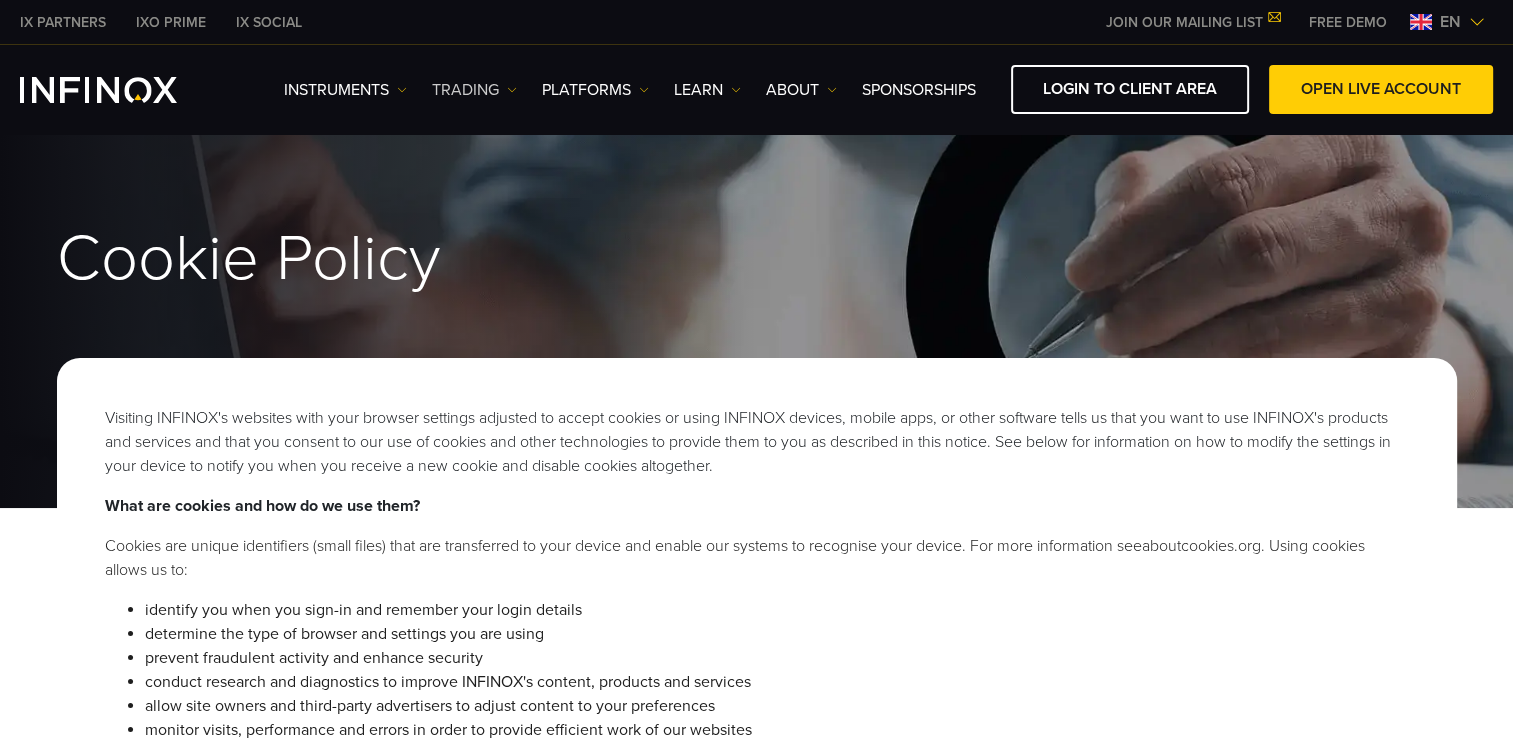 click on "TRADING" at bounding box center (474, 90) 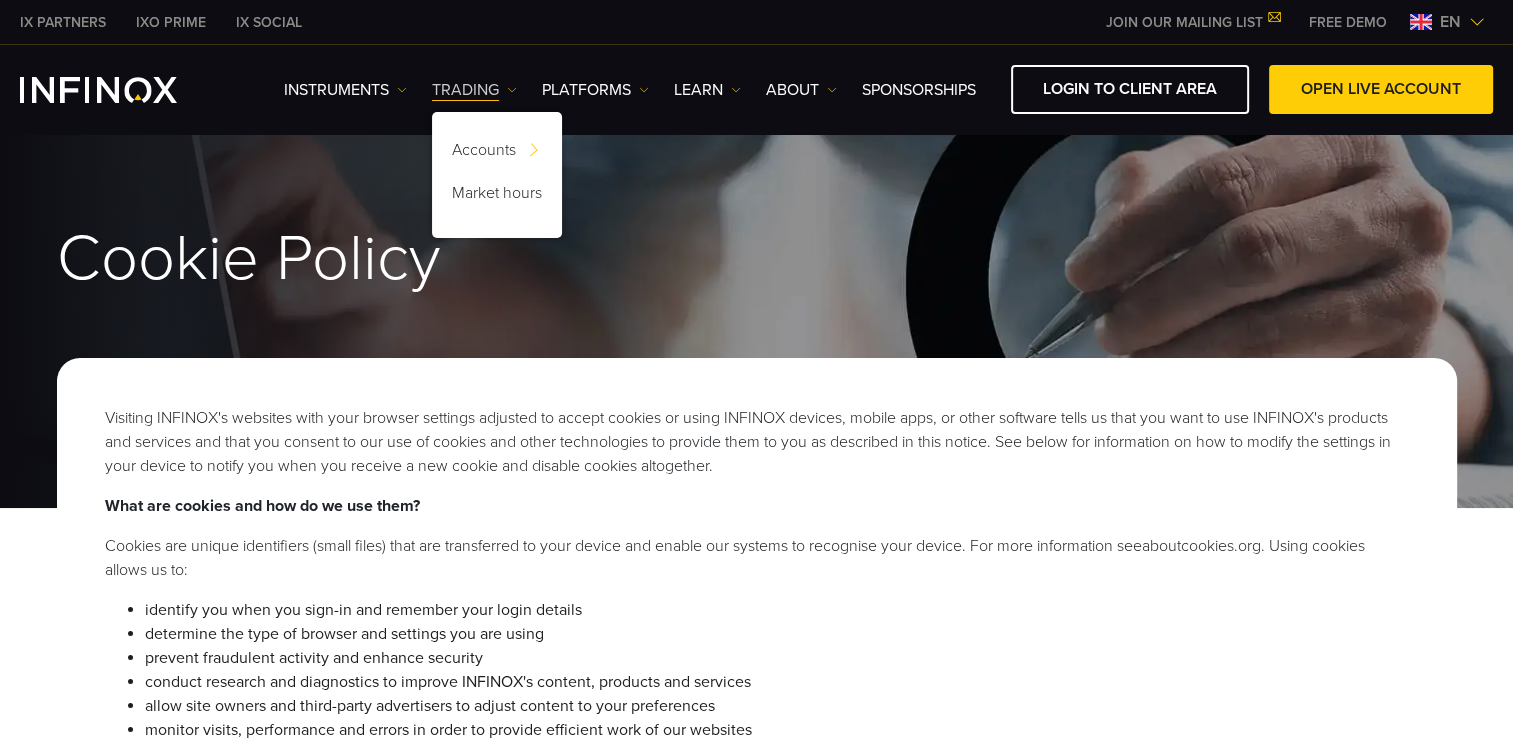 scroll, scrollTop: 0, scrollLeft: 0, axis: both 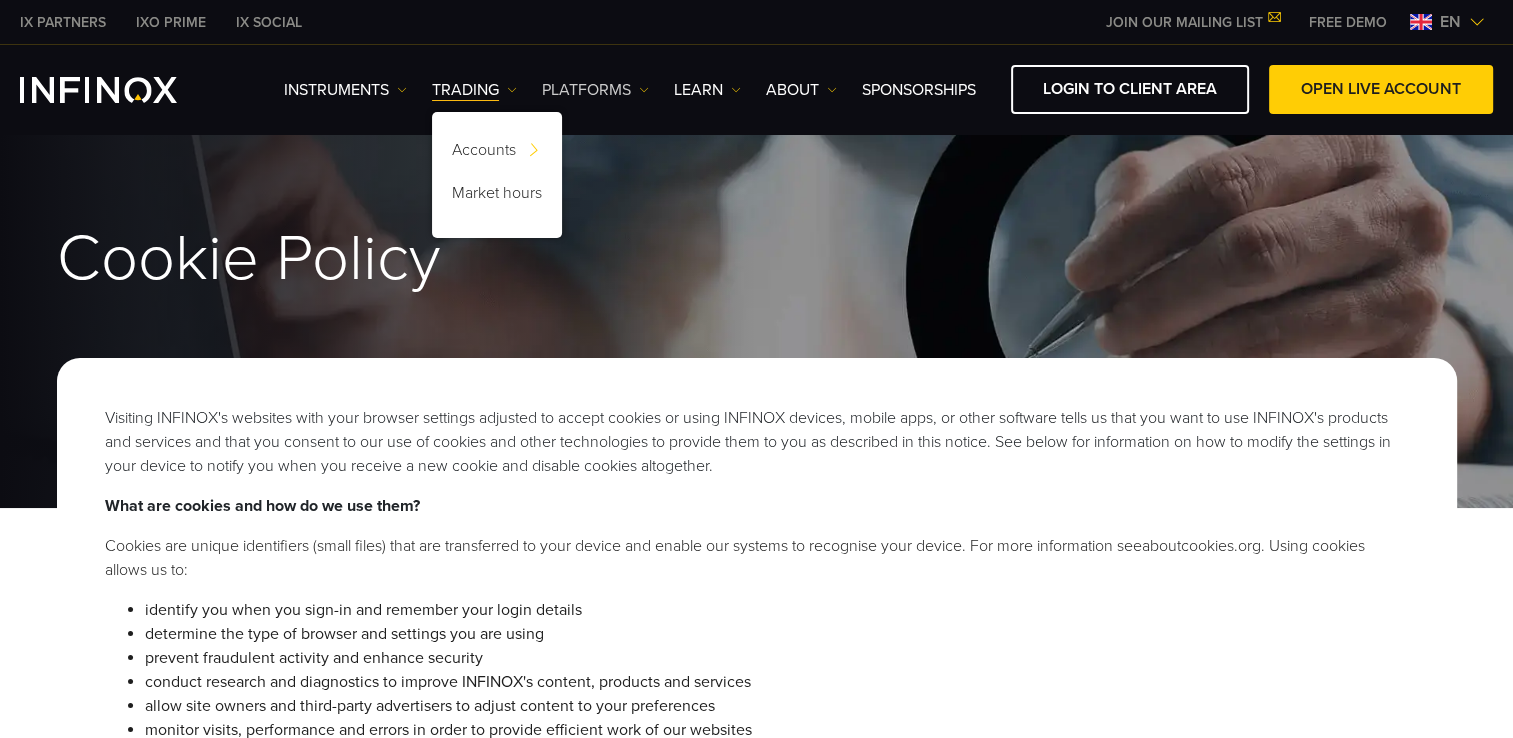 click on "PLATFORMS" at bounding box center (595, 90) 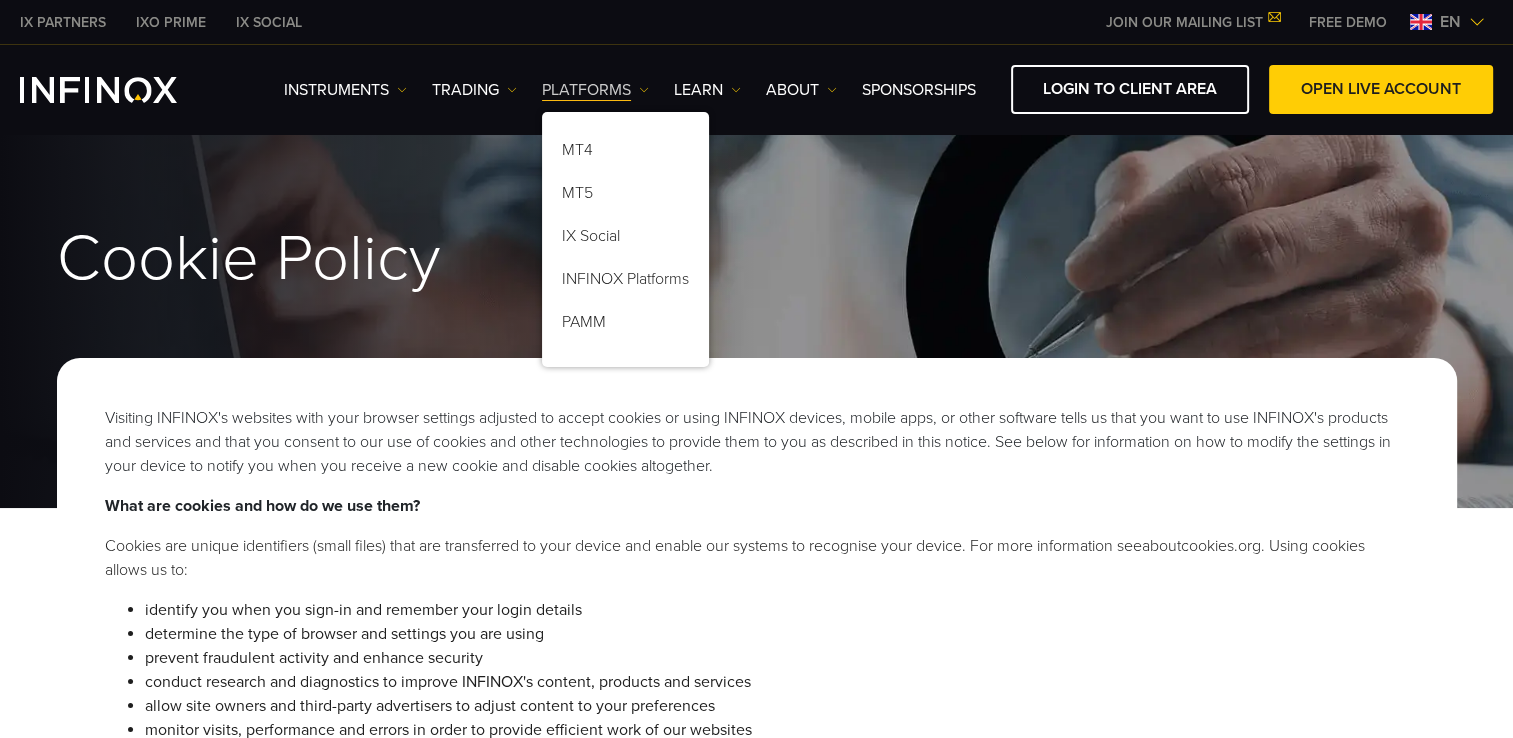 scroll, scrollTop: 0, scrollLeft: 0, axis: both 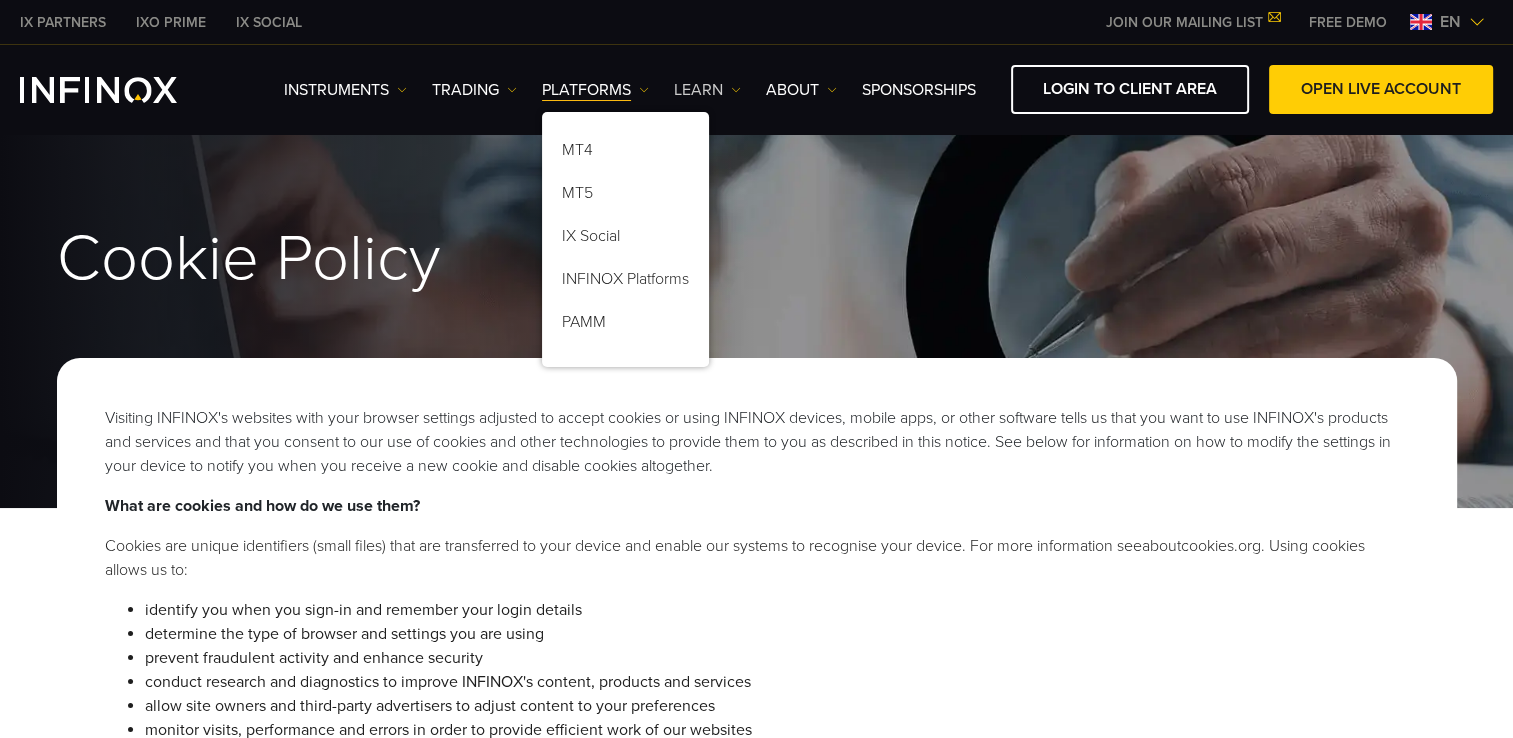 click on "Learn" at bounding box center (707, 90) 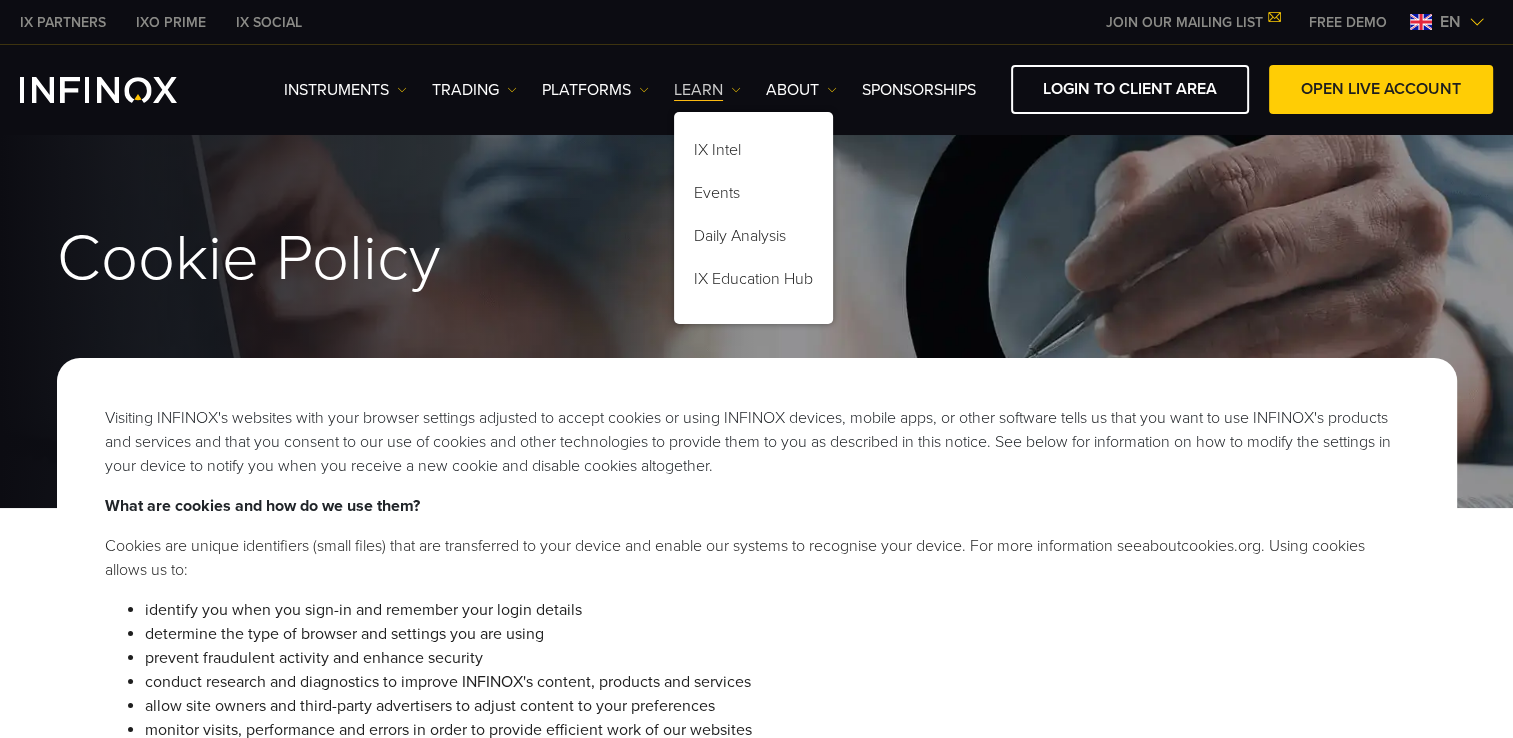 scroll, scrollTop: 0, scrollLeft: 0, axis: both 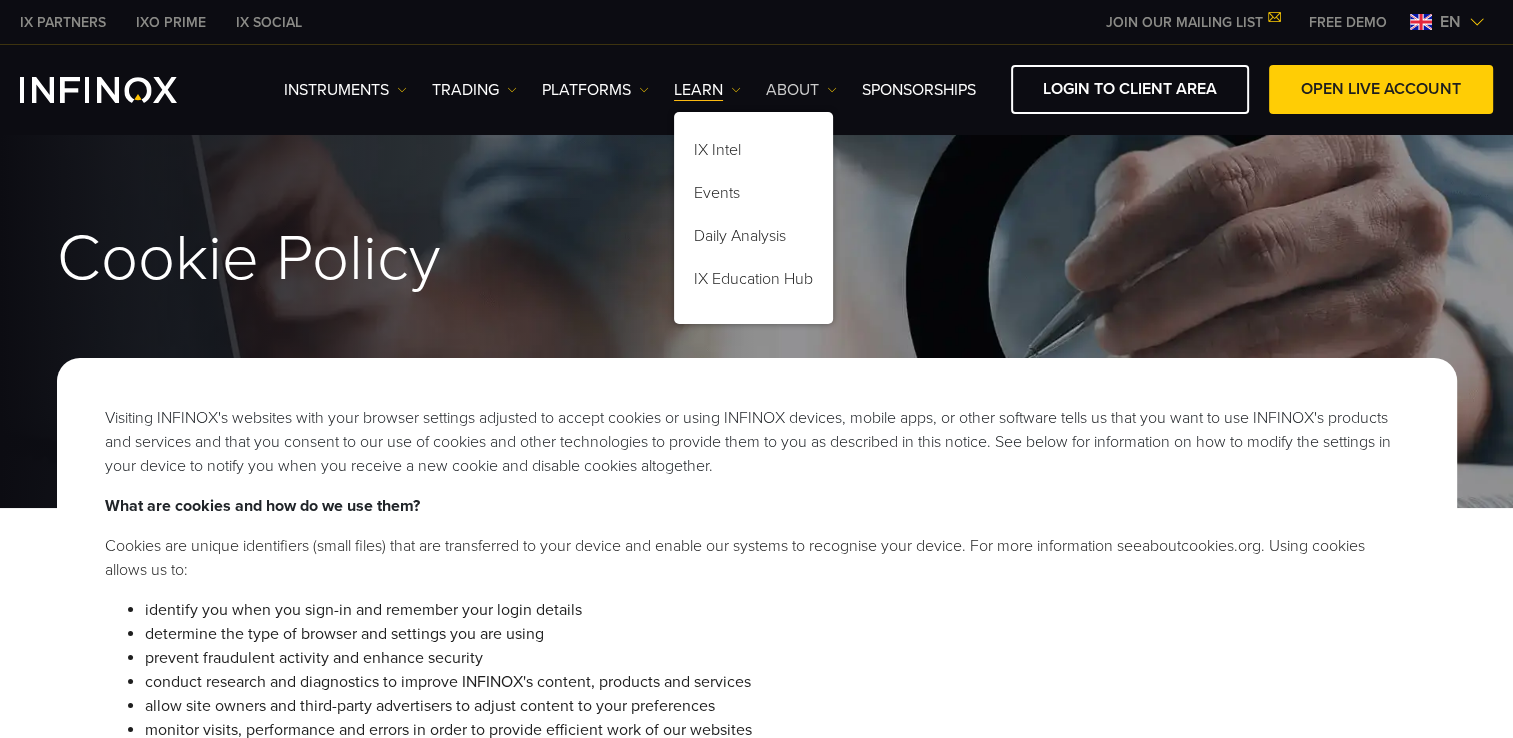 click on "ABOUT" at bounding box center [801, 90] 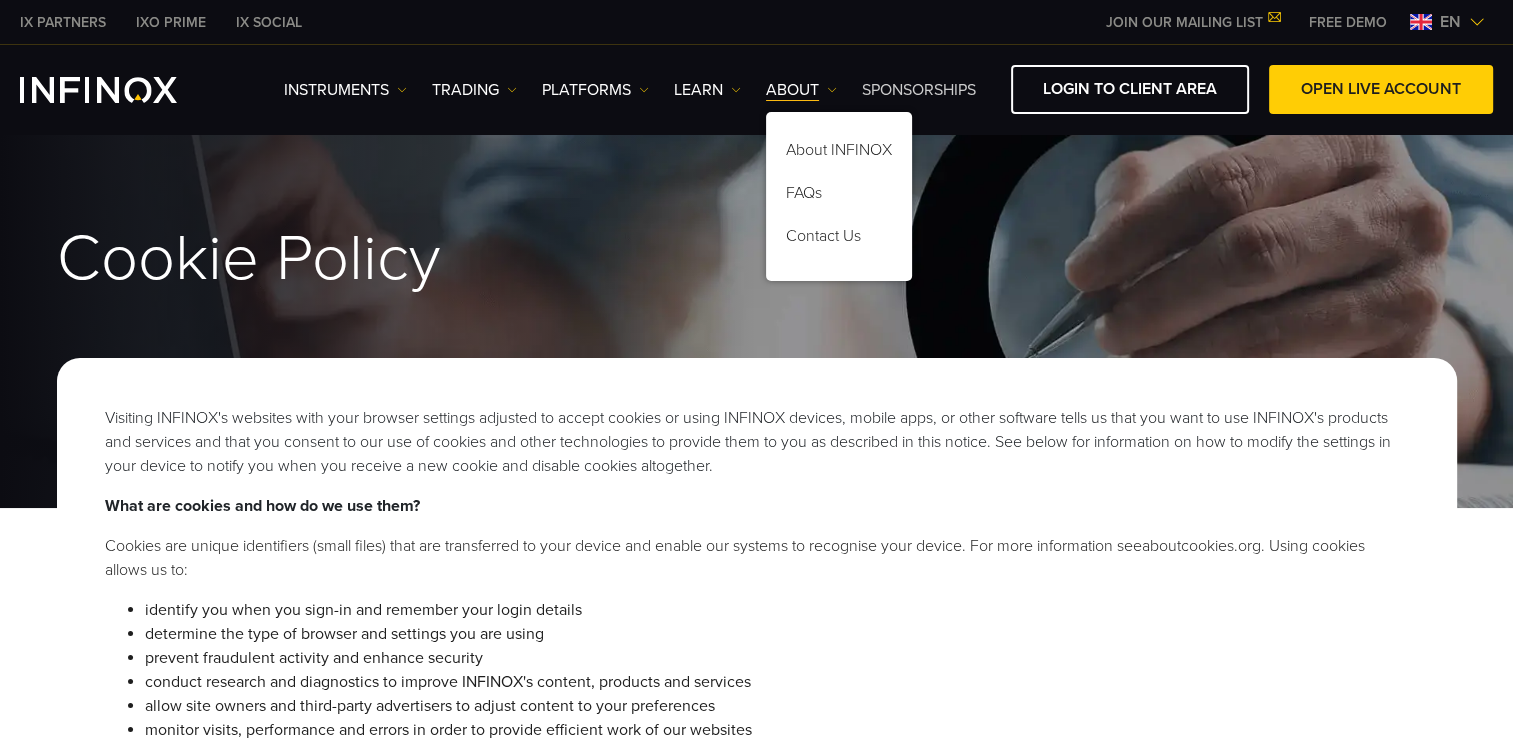 click on "SPONSORSHIPS" at bounding box center [919, 90] 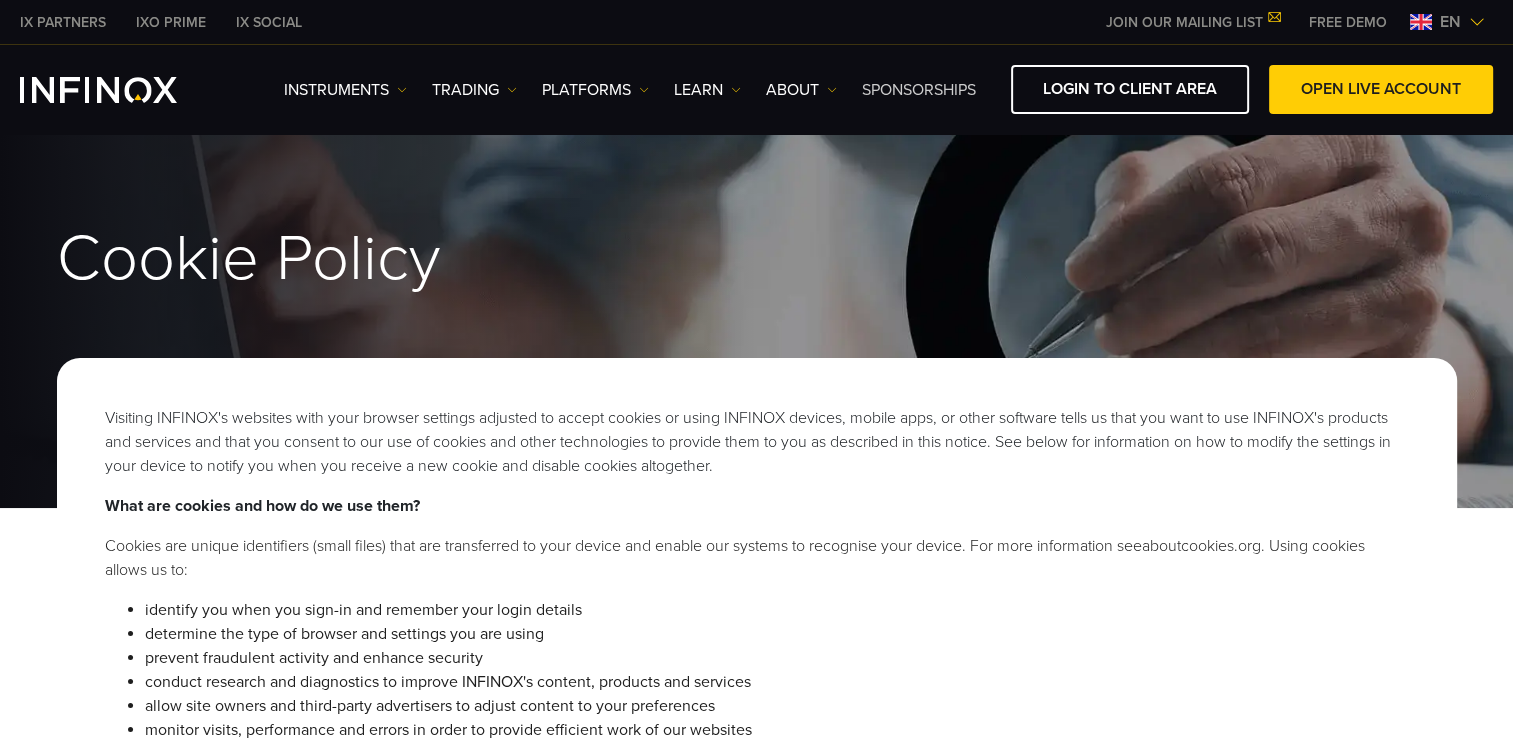 scroll, scrollTop: 0, scrollLeft: 0, axis: both 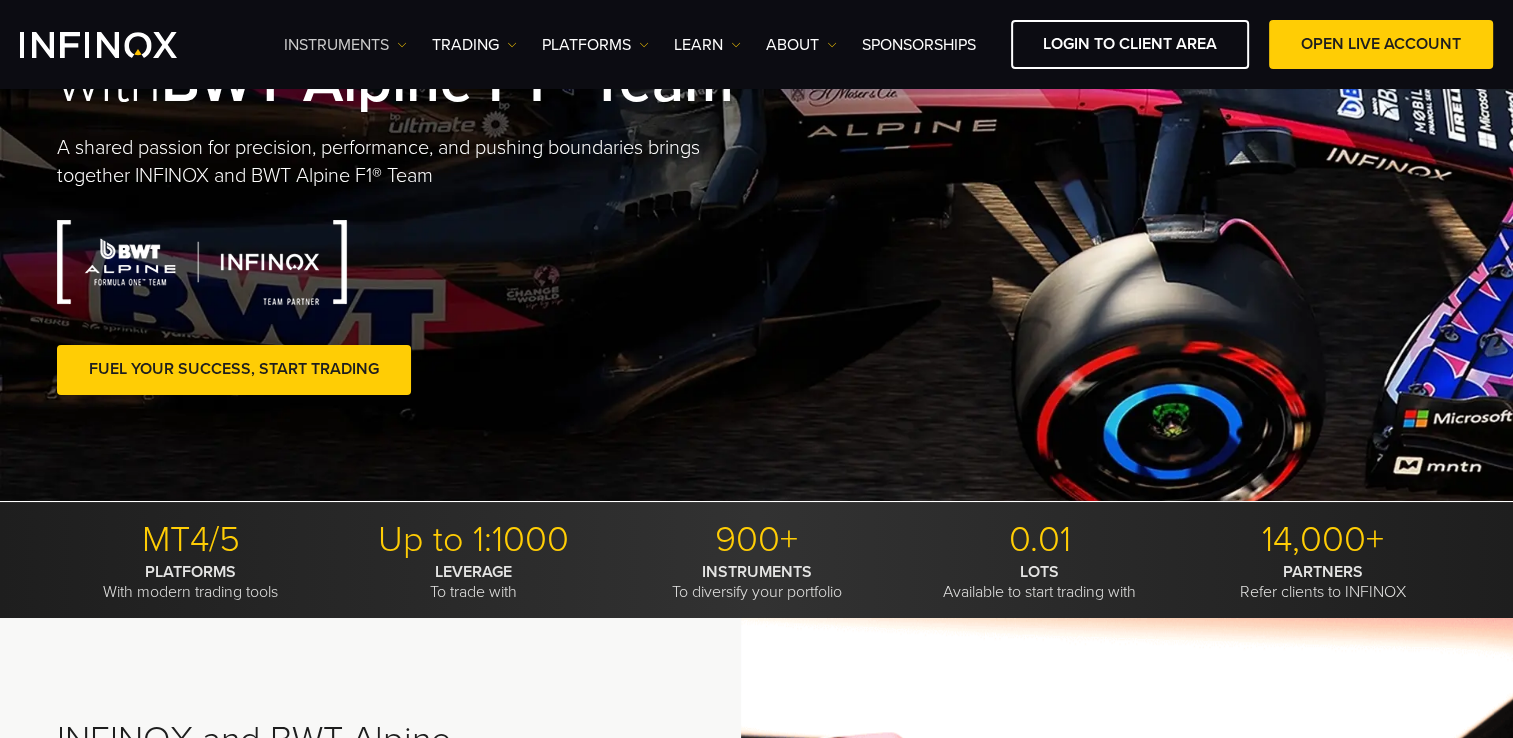 click on "Instruments" at bounding box center (345, 45) 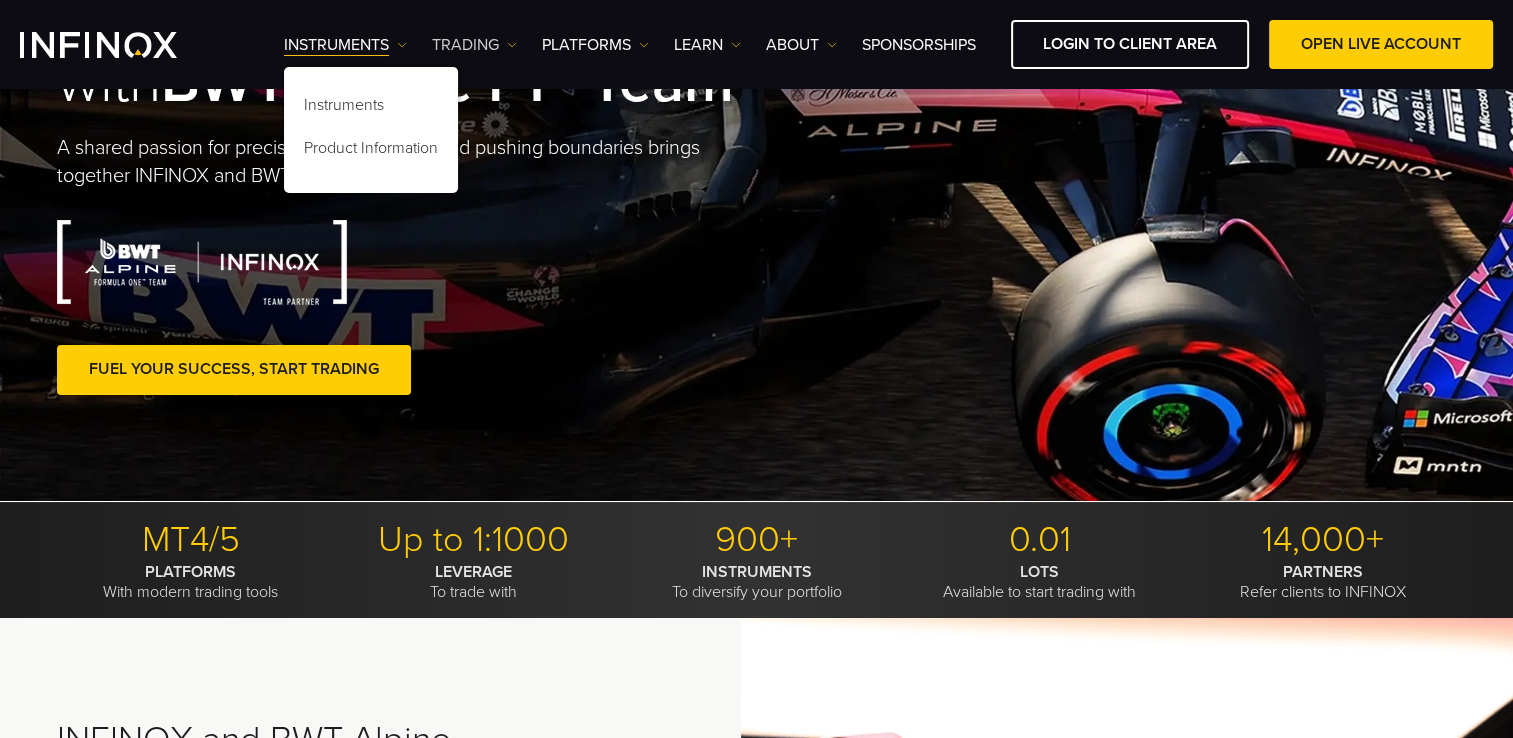 click on "TRADING" at bounding box center [474, 45] 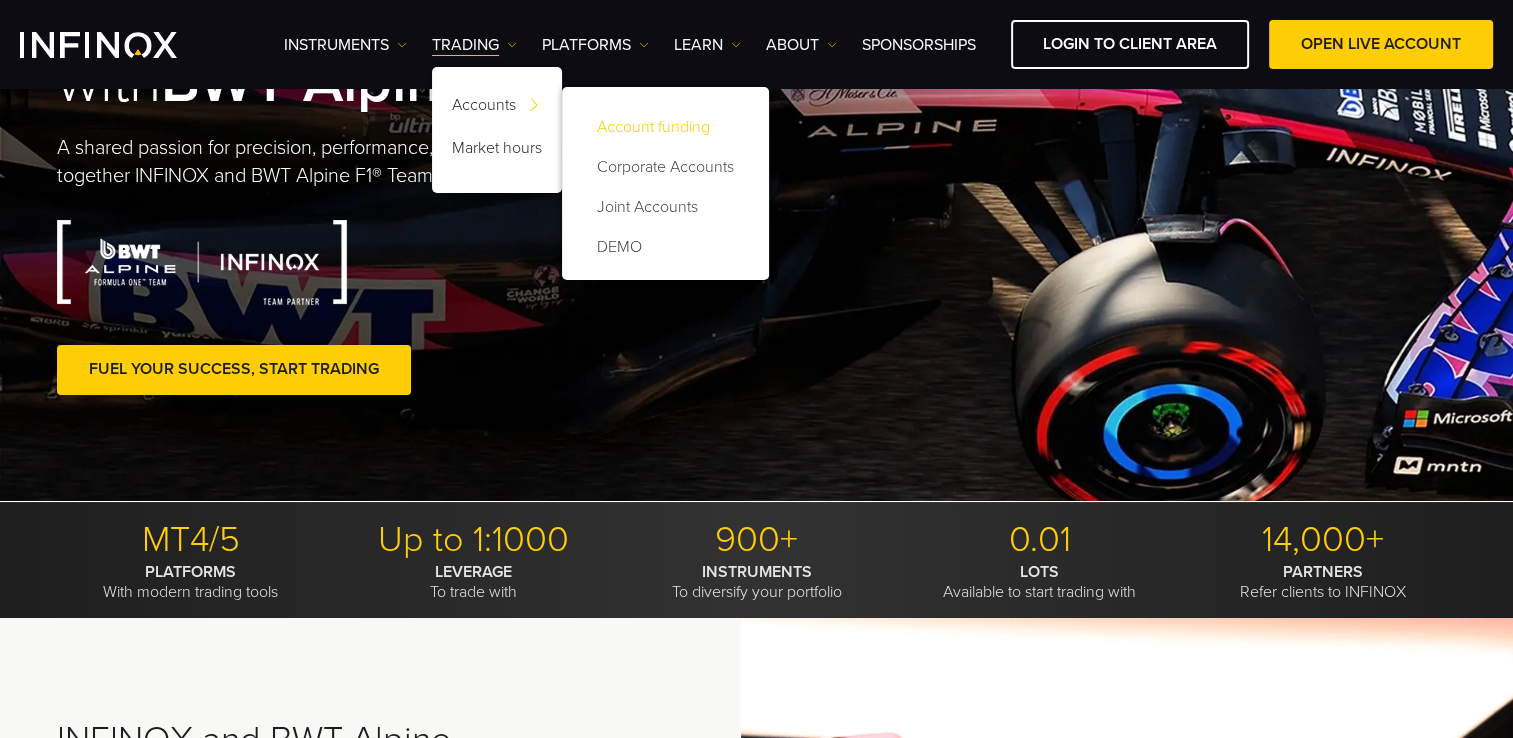click on "Account funding" at bounding box center [665, 127] 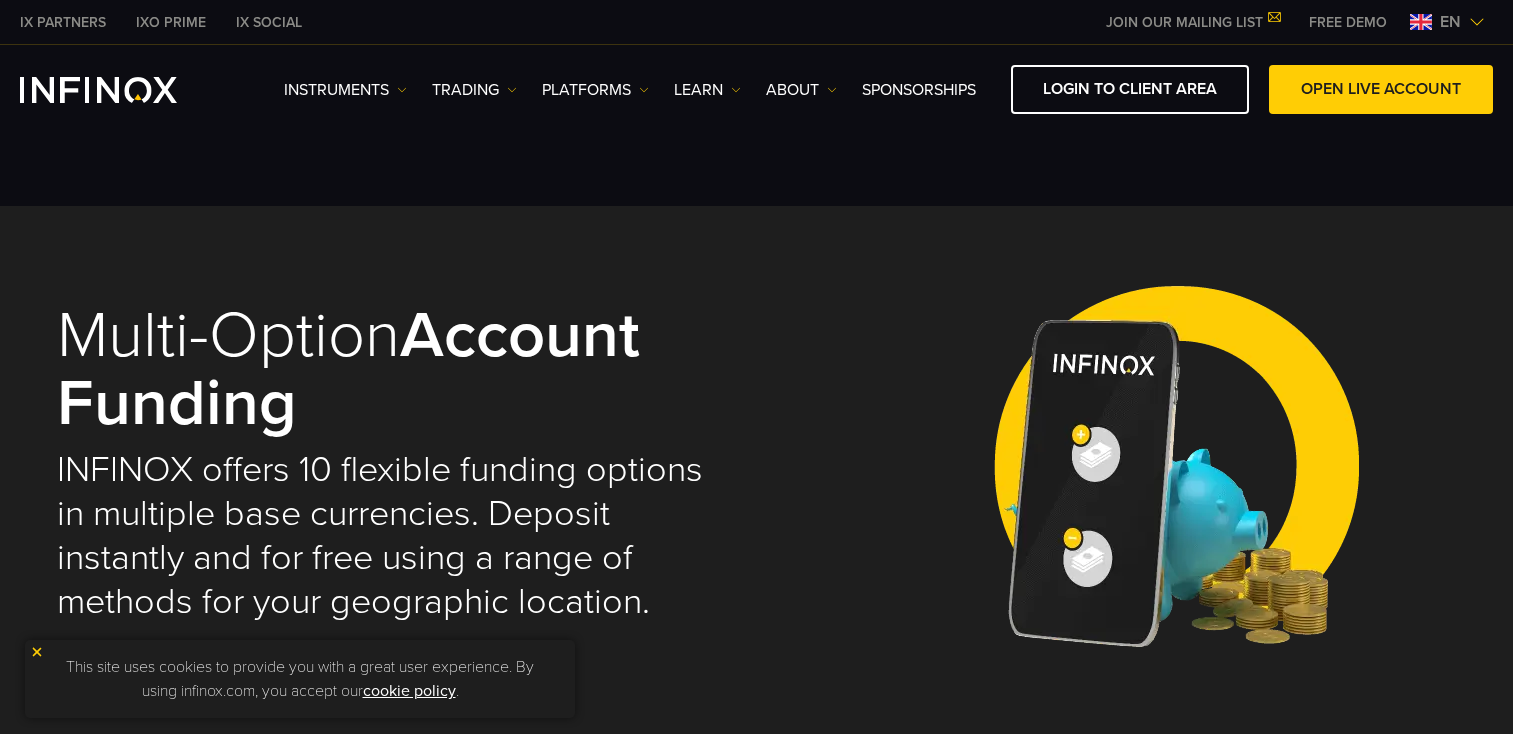 scroll, scrollTop: 0, scrollLeft: 0, axis: both 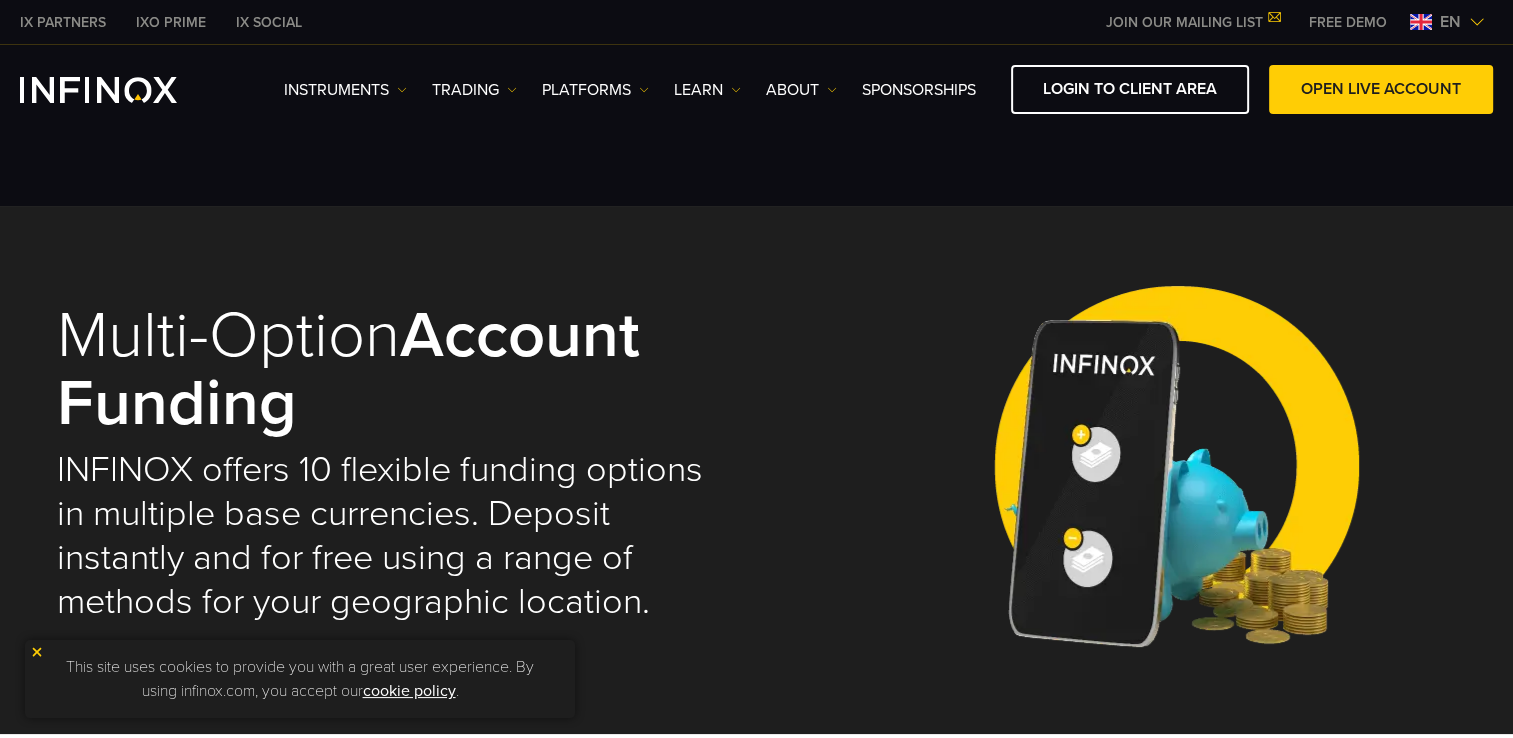 select on "***" 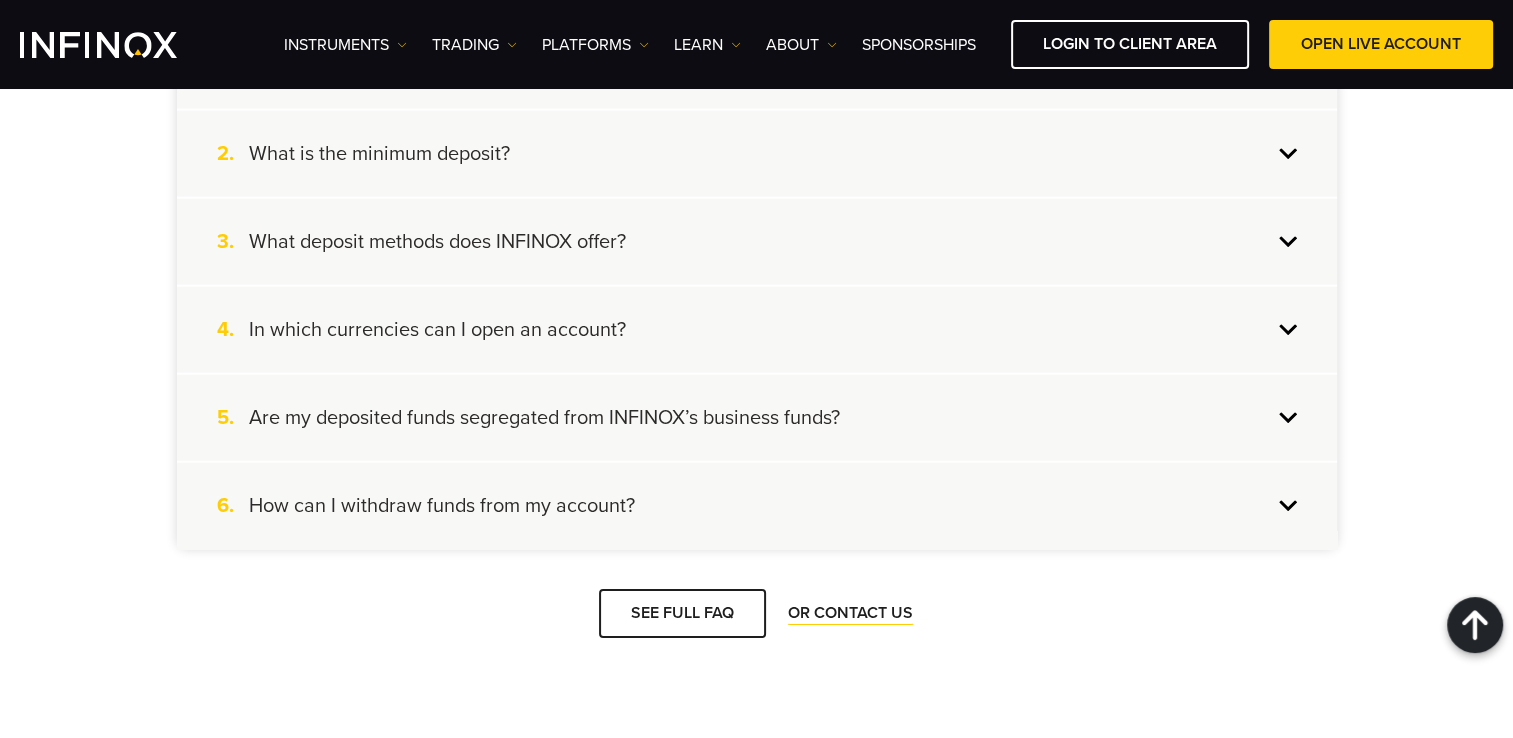 scroll, scrollTop: 5422, scrollLeft: 0, axis: vertical 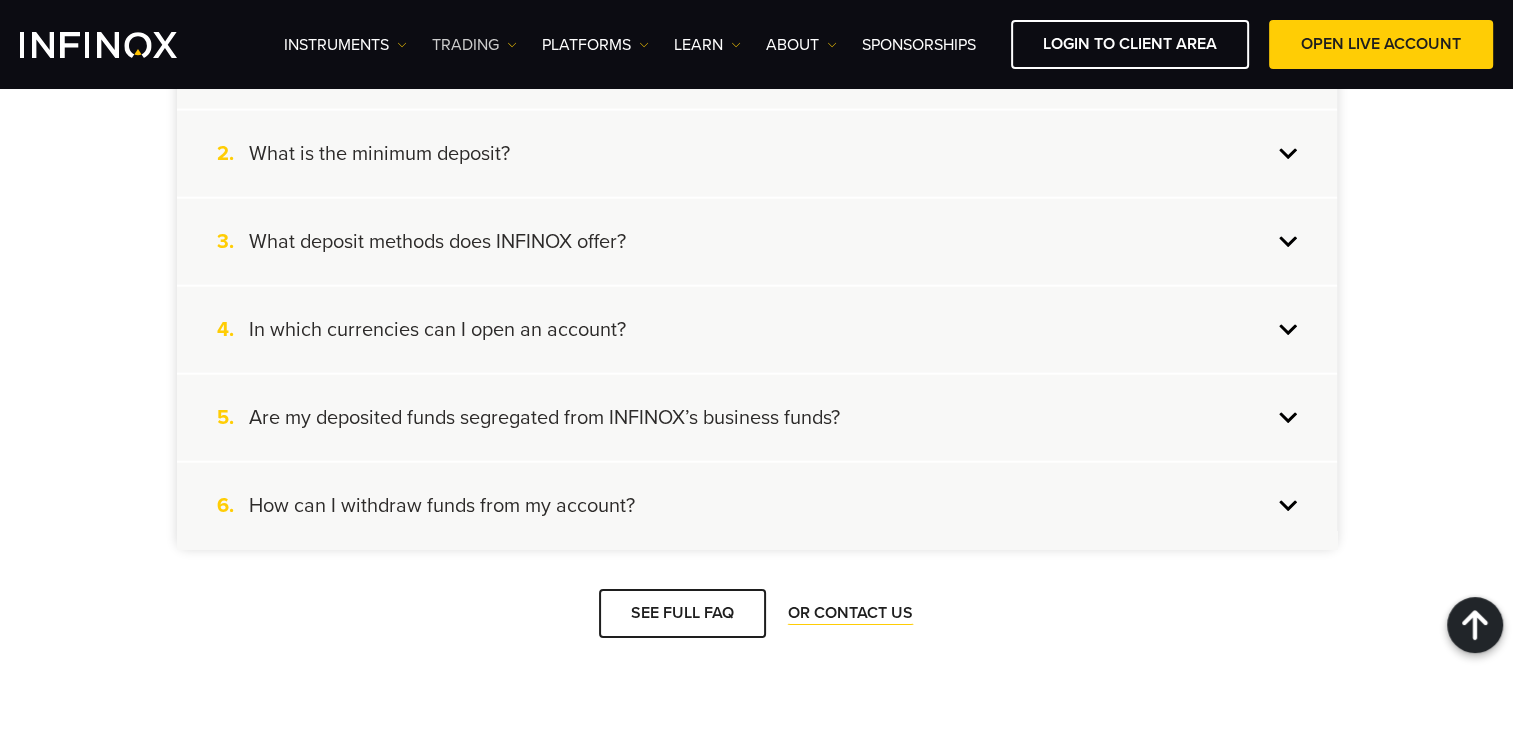 click at bounding box center (512, 45) 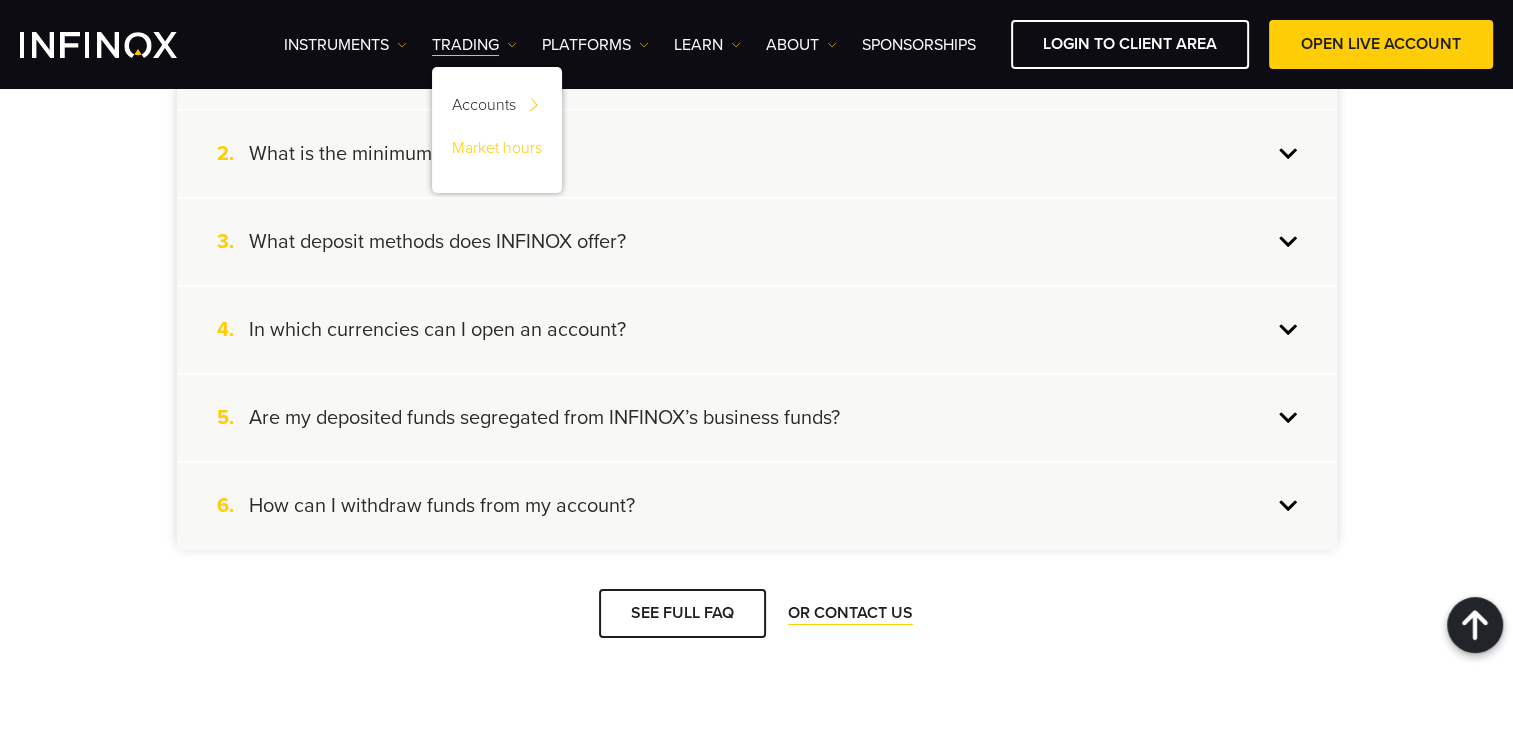 click on "Market hours" at bounding box center [497, 151] 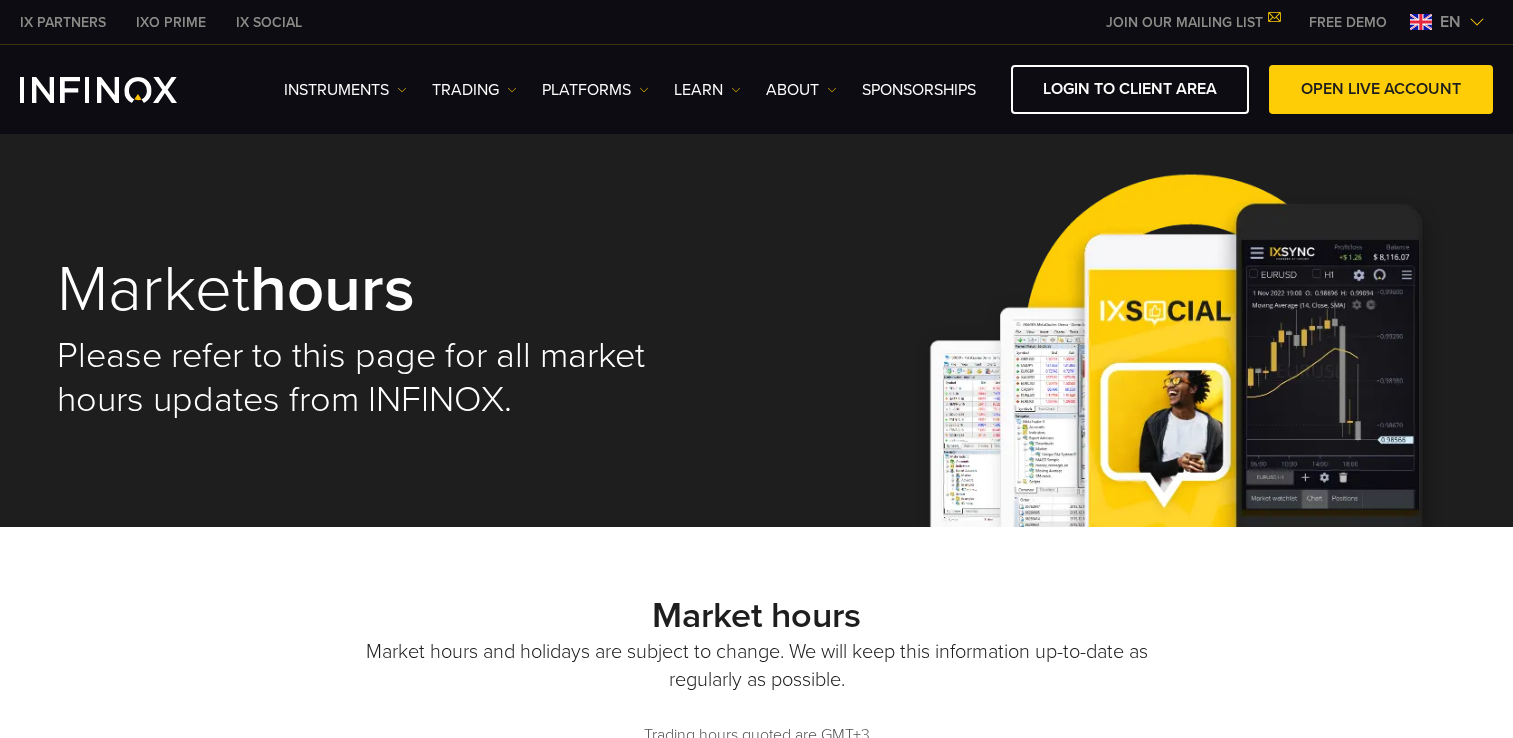 scroll, scrollTop: 0, scrollLeft: 0, axis: both 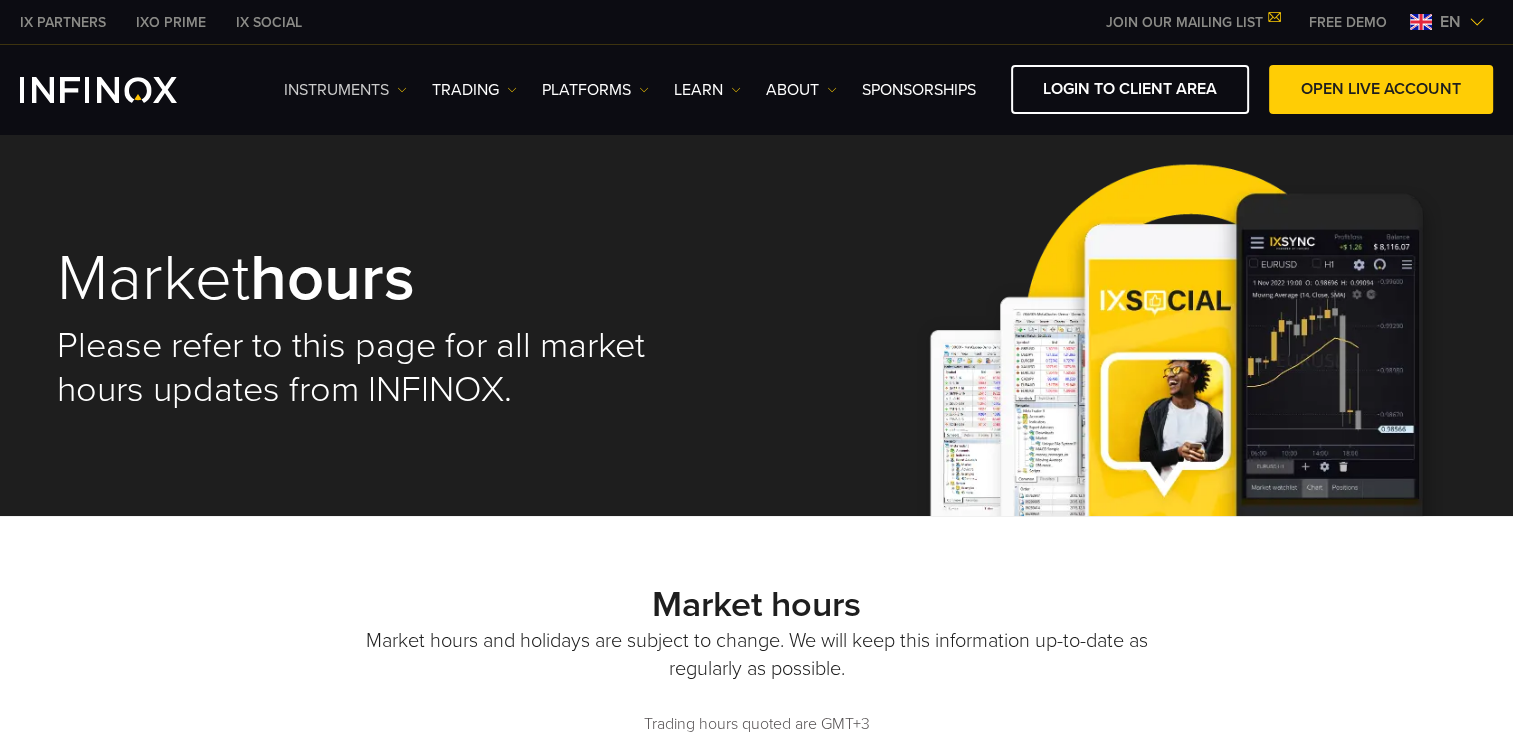 click at bounding box center (402, 90) 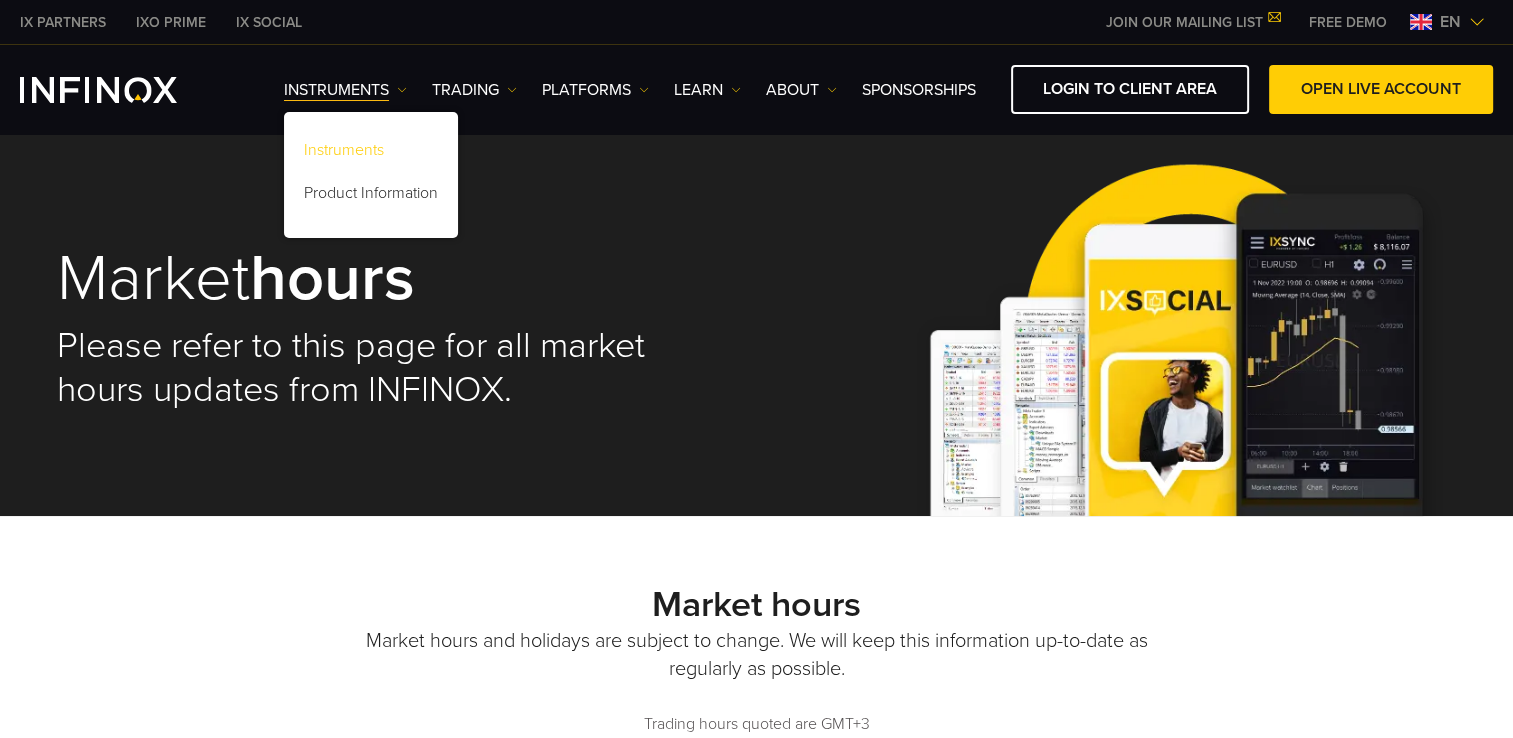 click on "Instruments" at bounding box center [371, 153] 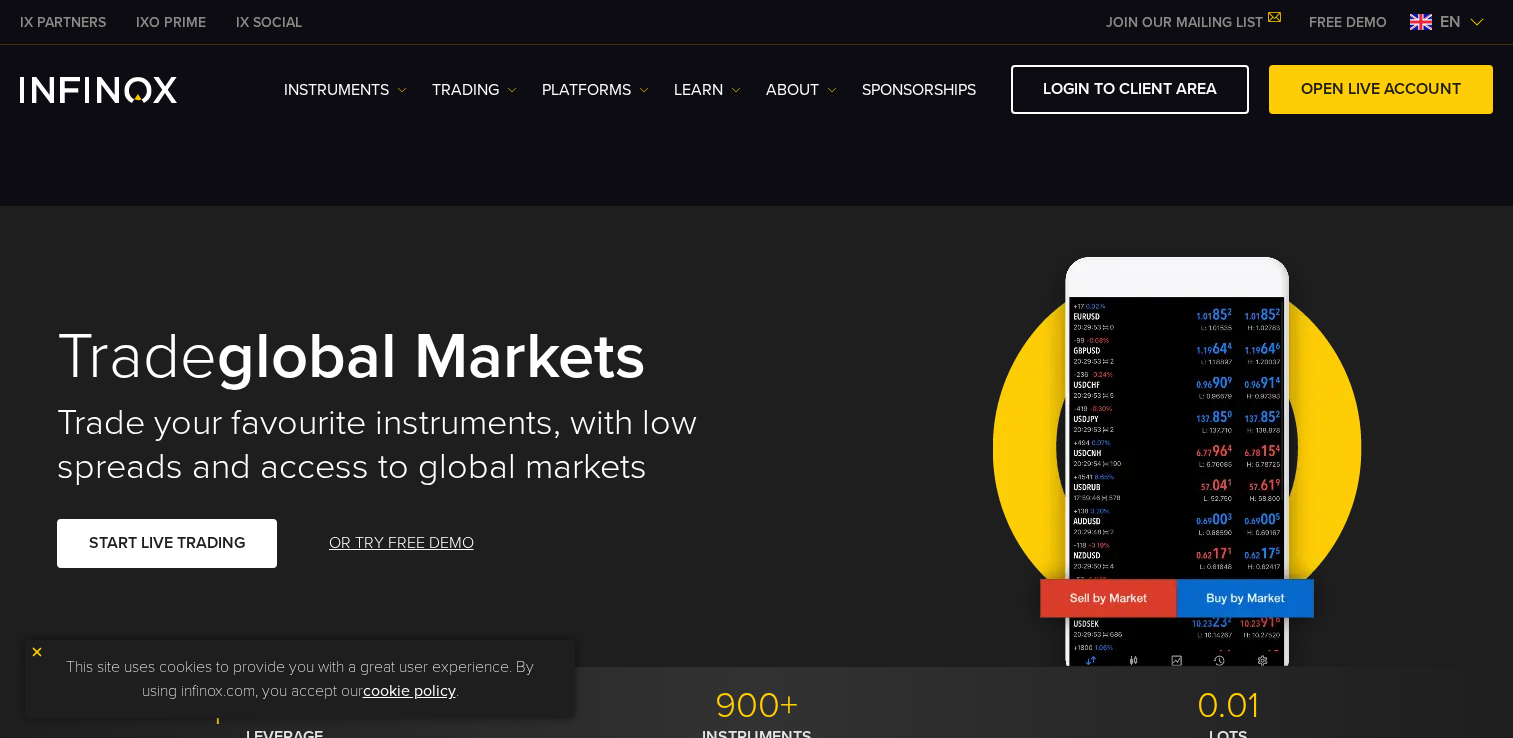 scroll, scrollTop: 0, scrollLeft: 0, axis: both 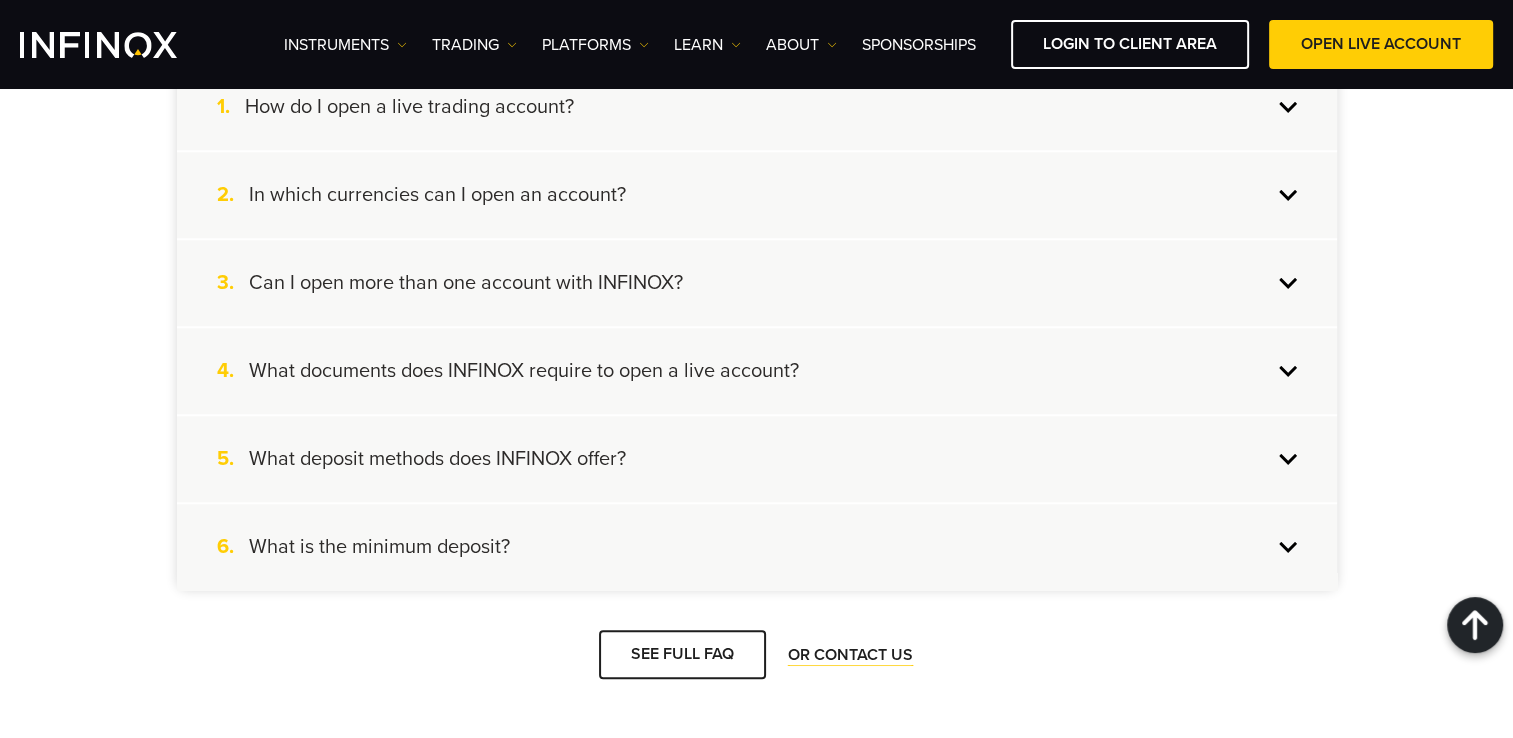 click on "What is the minimum deposit?" at bounding box center (379, 547) 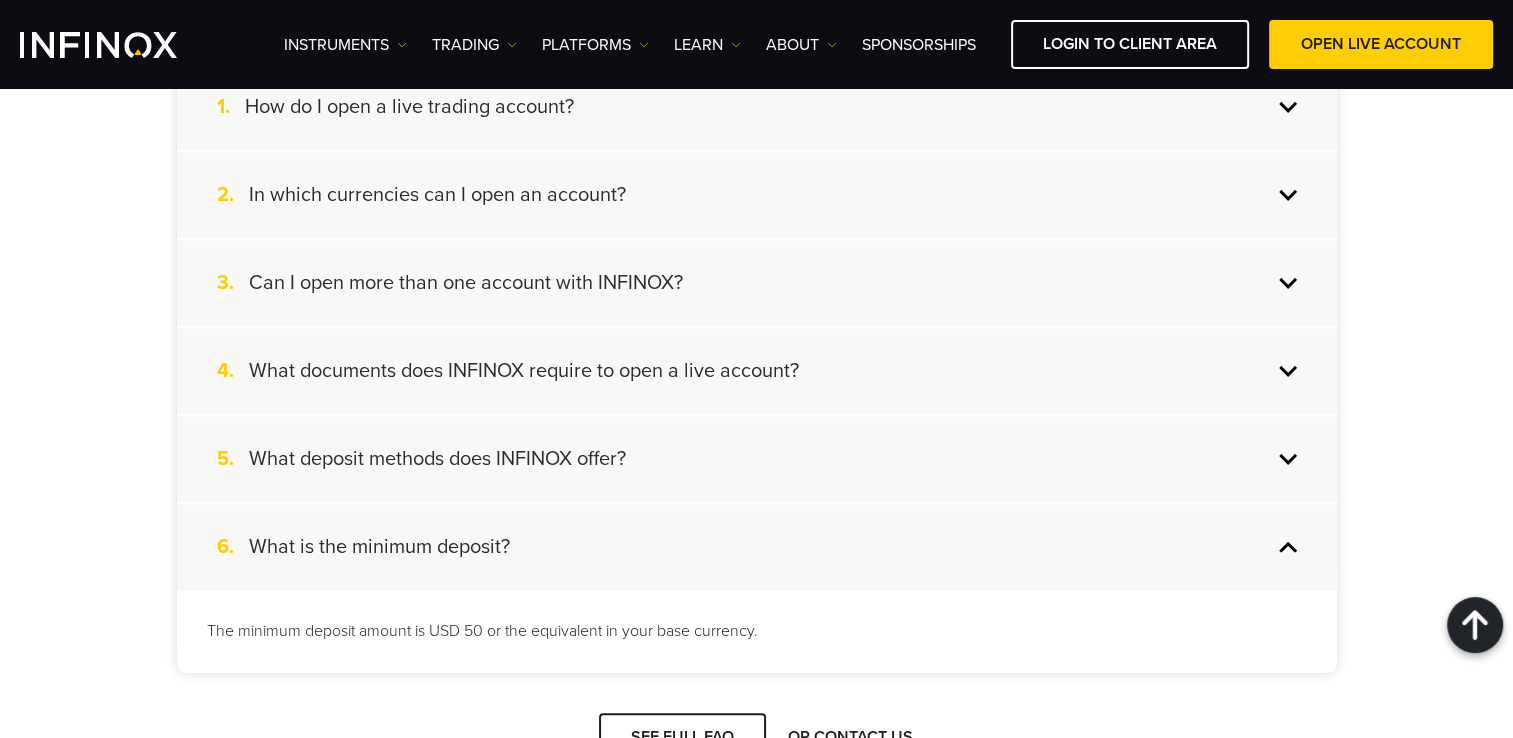 click on "What deposit methods does INFINOX offer?" at bounding box center [437, 459] 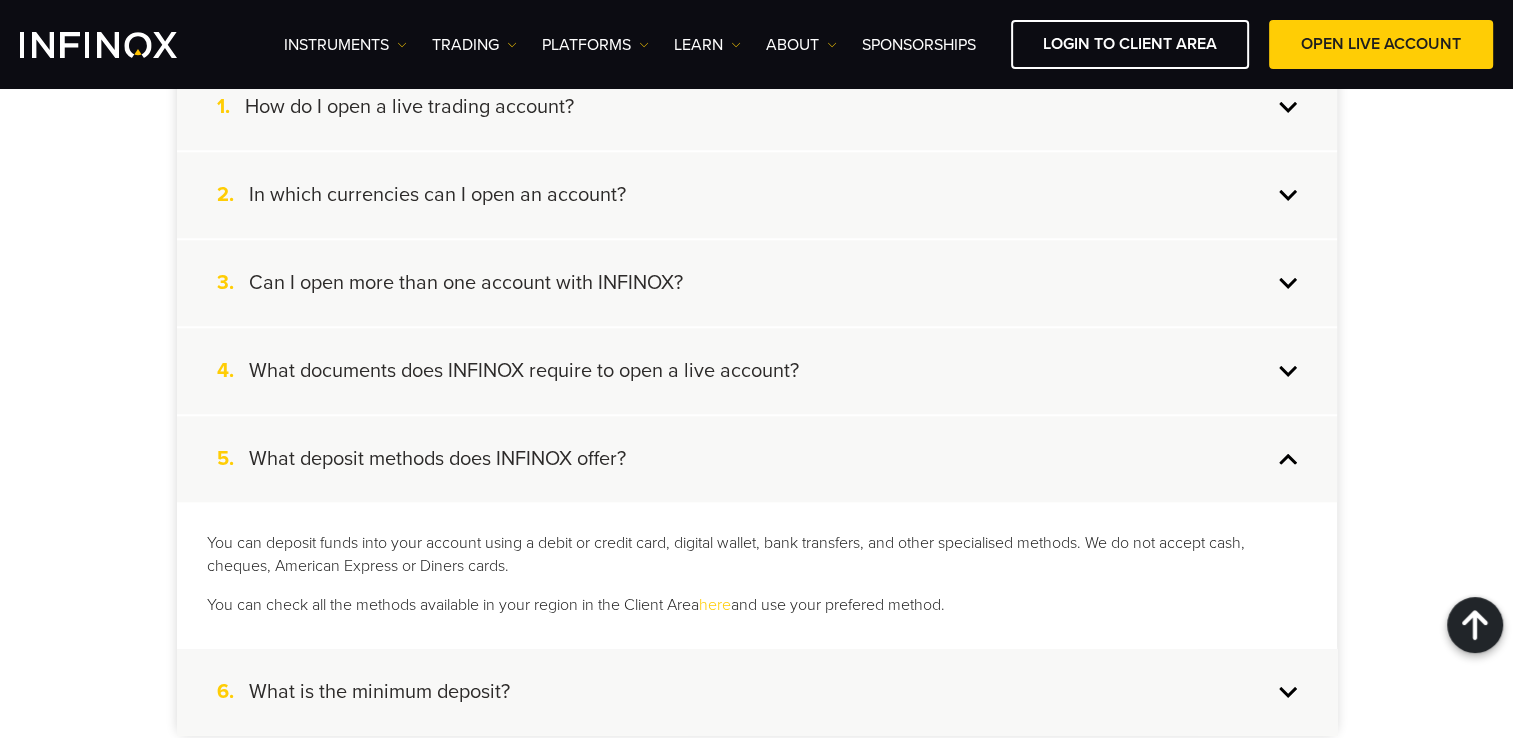 click on "What deposit methods does INFINOX offer?" at bounding box center (437, 459) 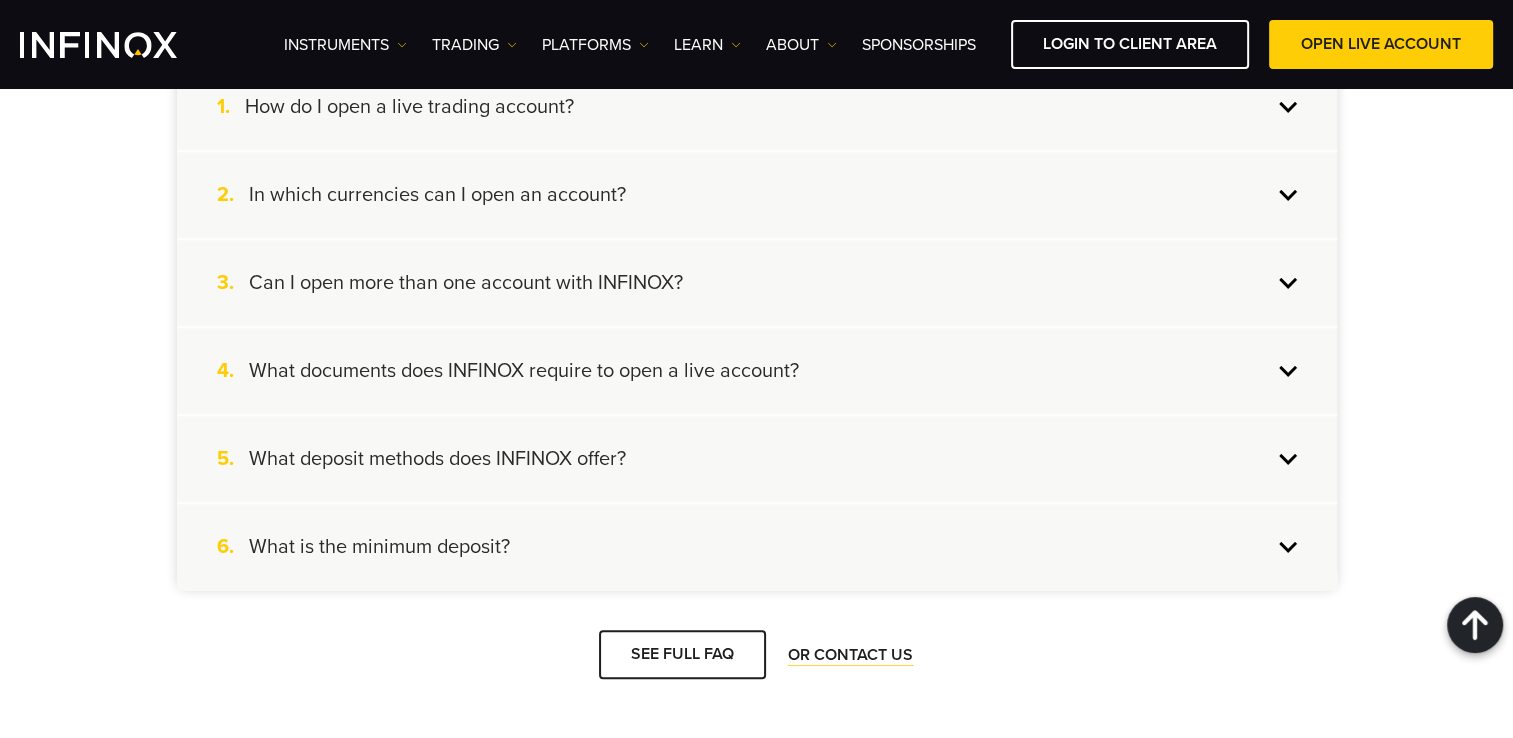 click on "What documents does INFINOX require to open a live account?" at bounding box center [524, 371] 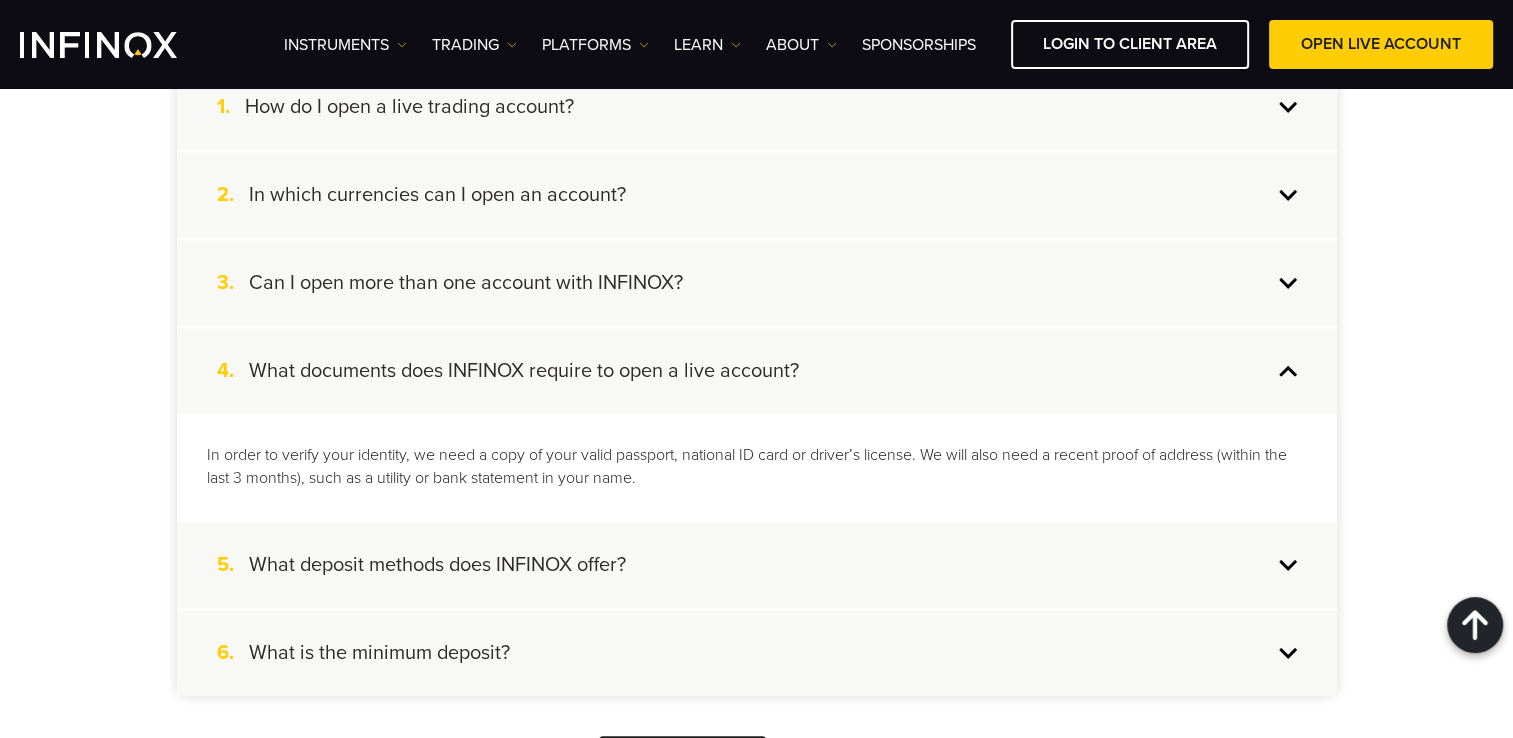 click on "What documents does INFINOX require to open a live account?" at bounding box center [524, 371] 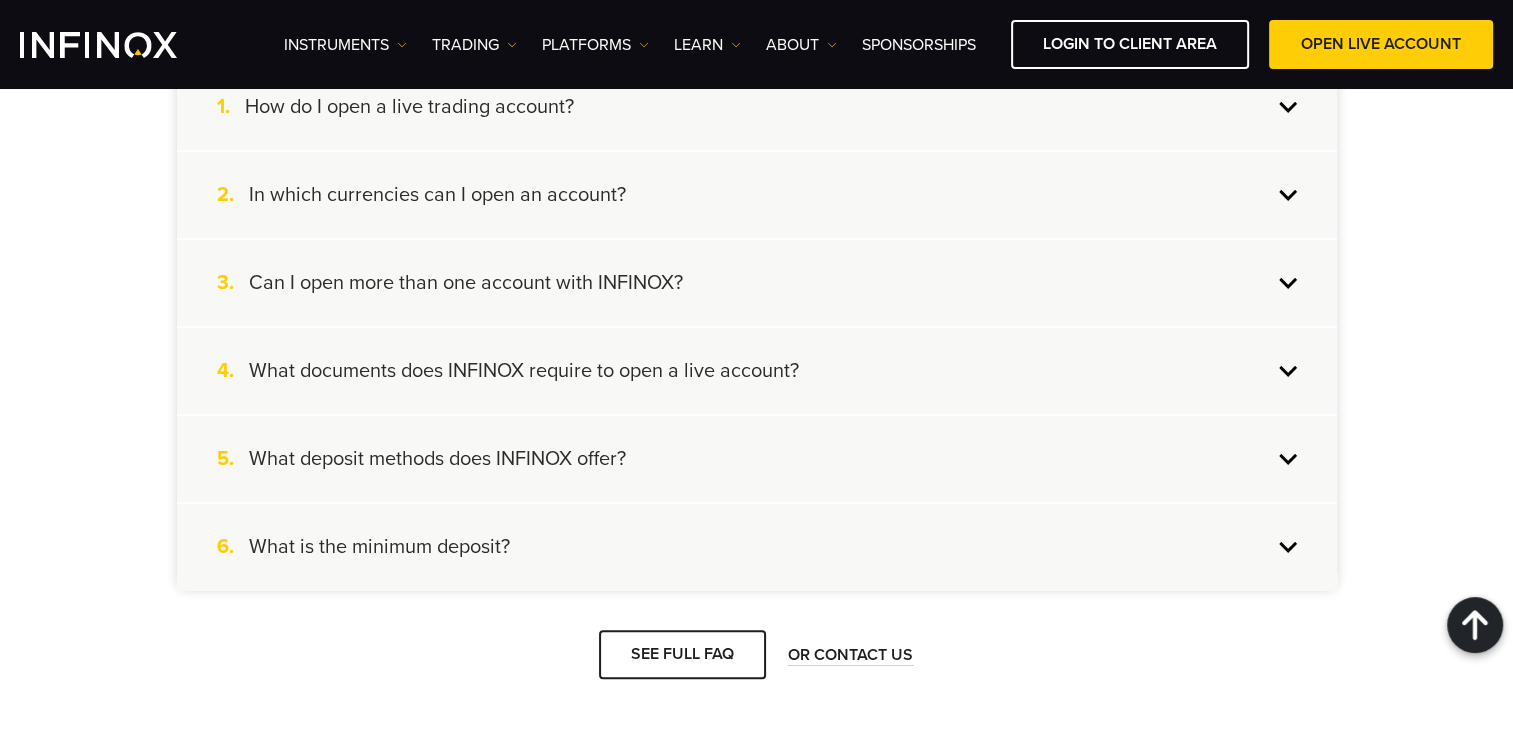 click on "Can I open more than one account with INFINOX?" at bounding box center [466, 283] 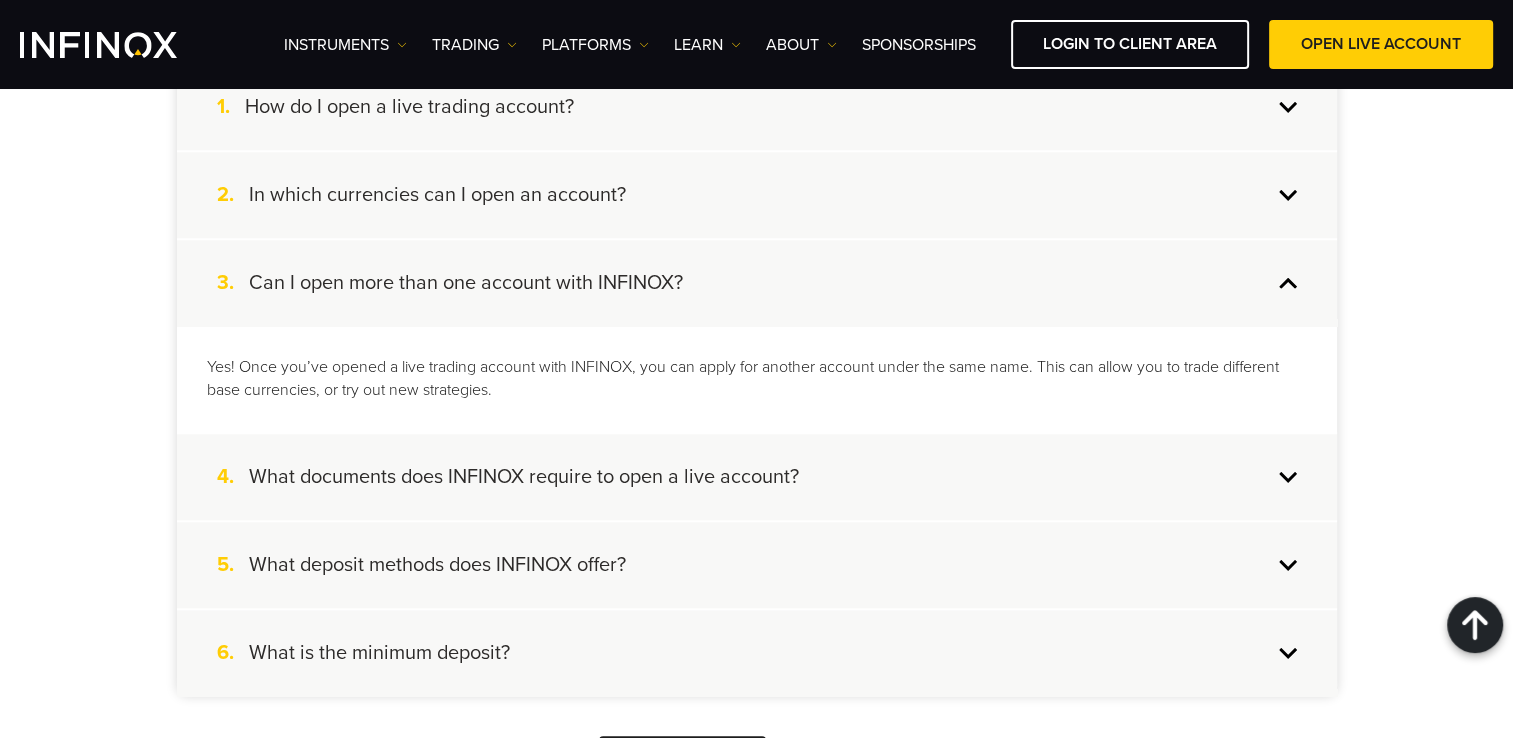 click on "Can I open more than one account with INFINOX?" at bounding box center [466, 283] 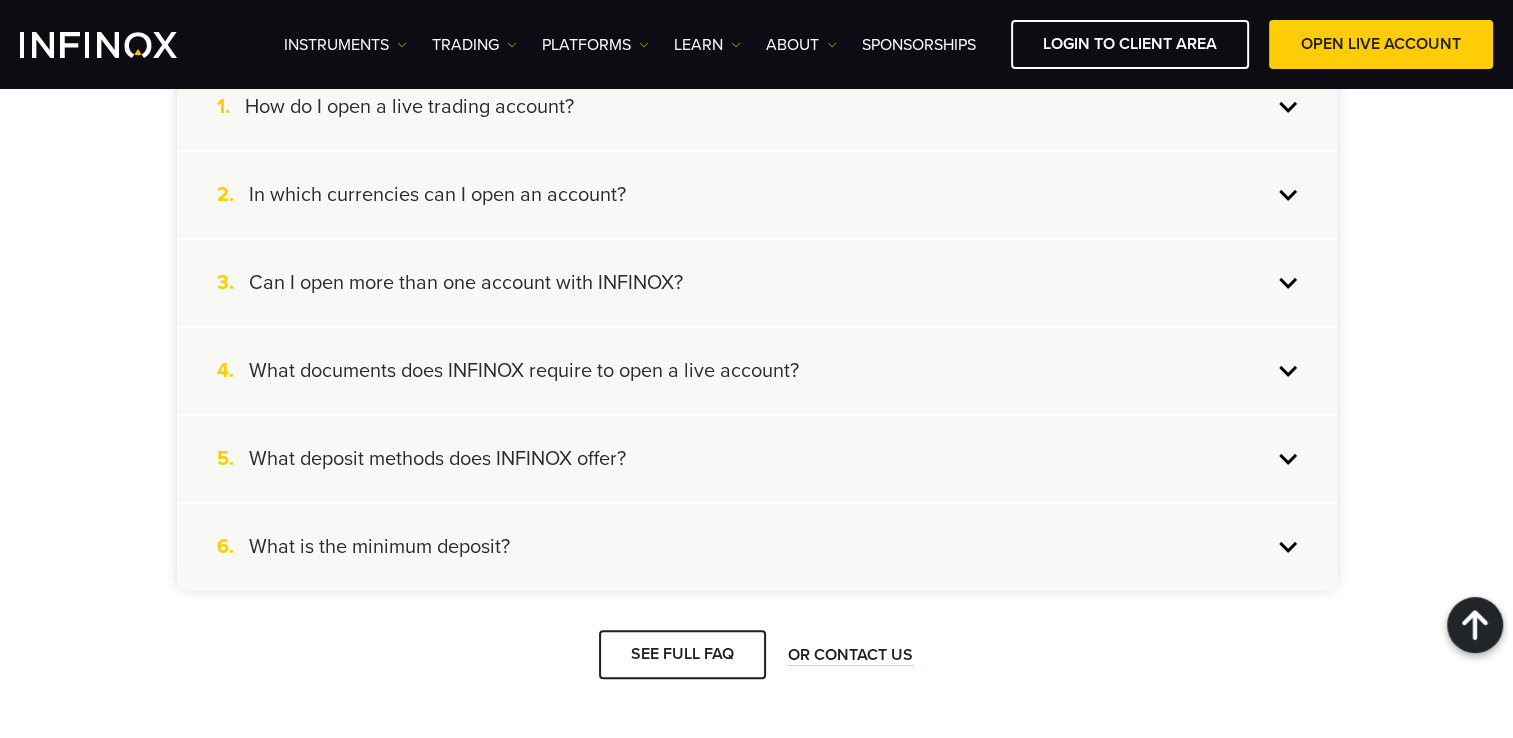 click on "In which currencies can I open an account?" at bounding box center (437, 195) 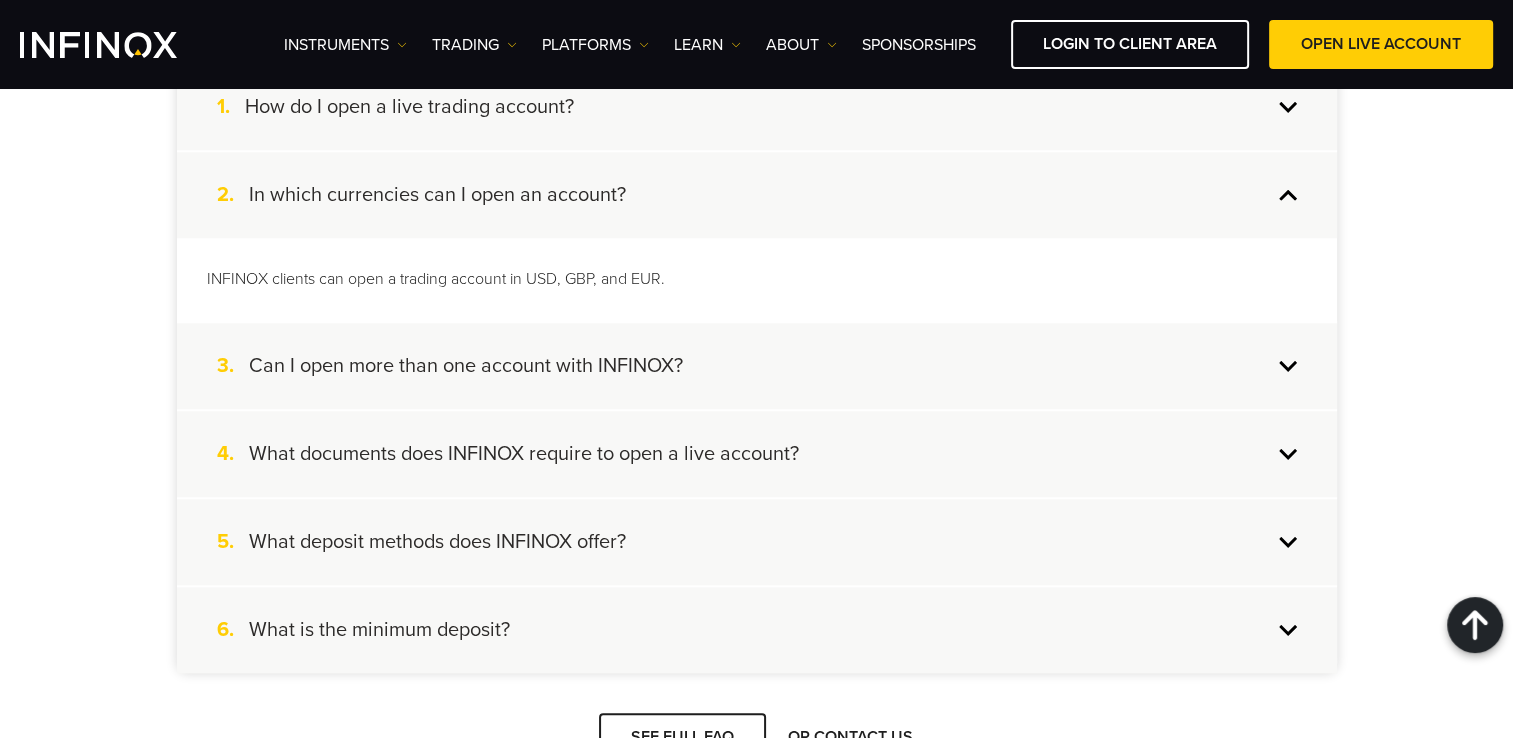 click on "In which currencies can I open an account?" at bounding box center [437, 195] 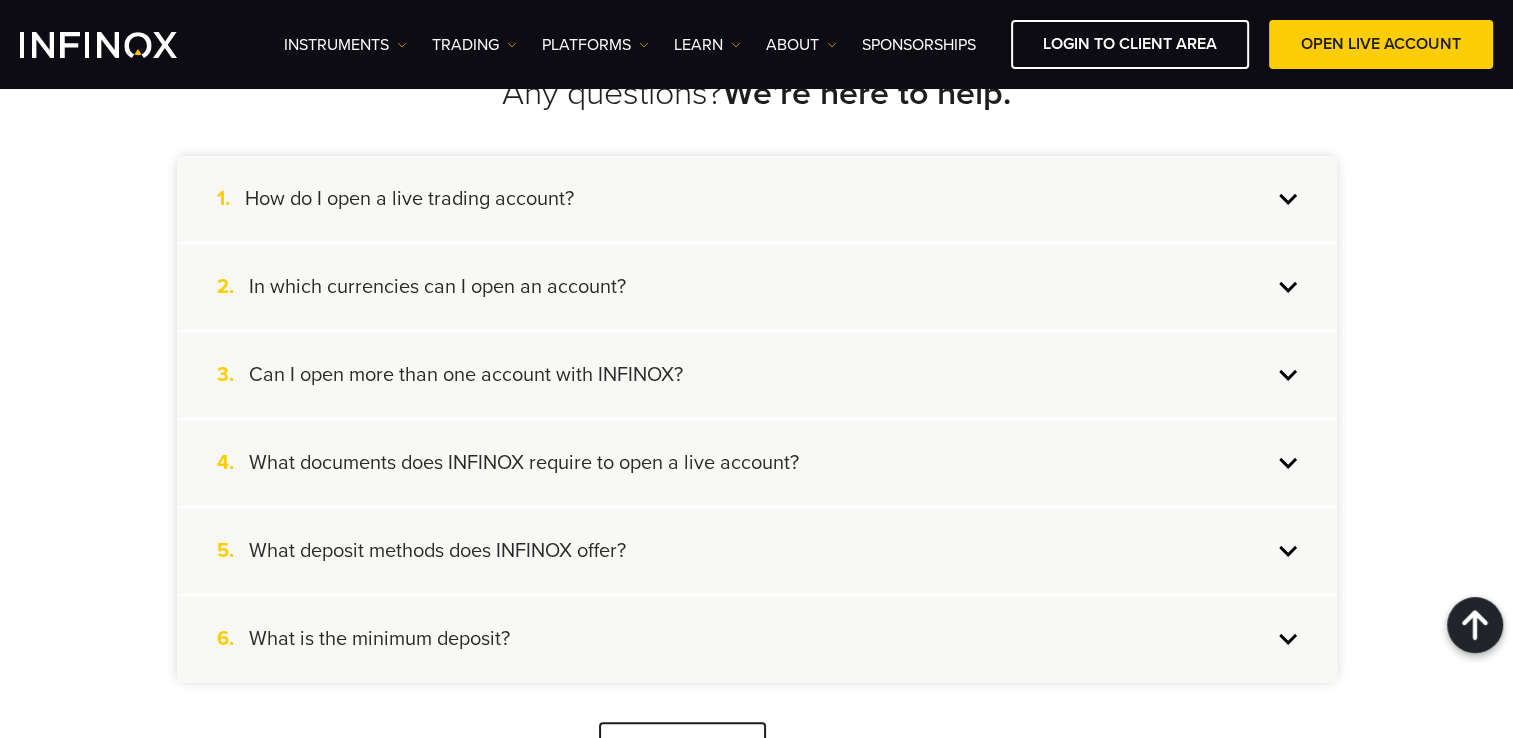scroll, scrollTop: 1896, scrollLeft: 0, axis: vertical 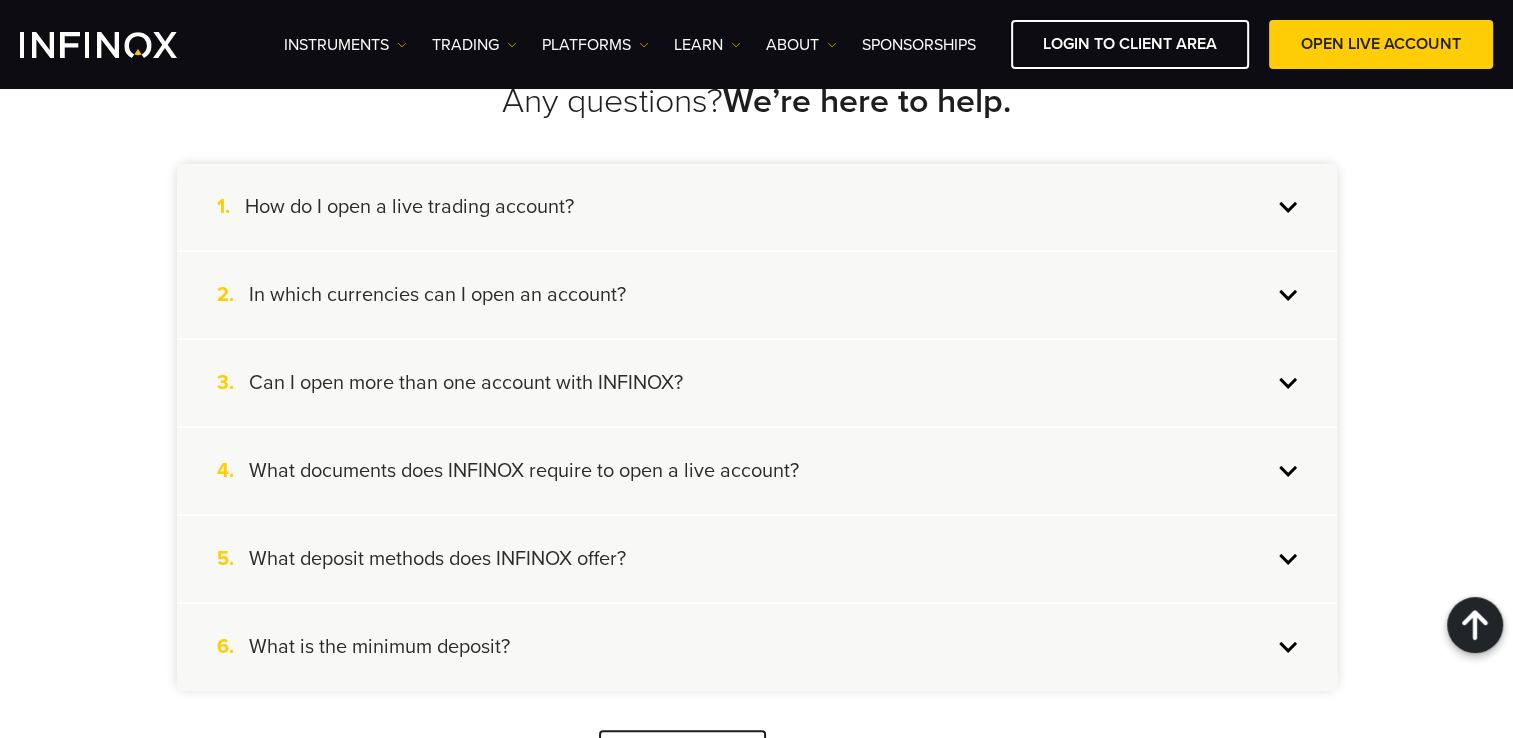 click on "How do I open a live trading account?" at bounding box center (409, 207) 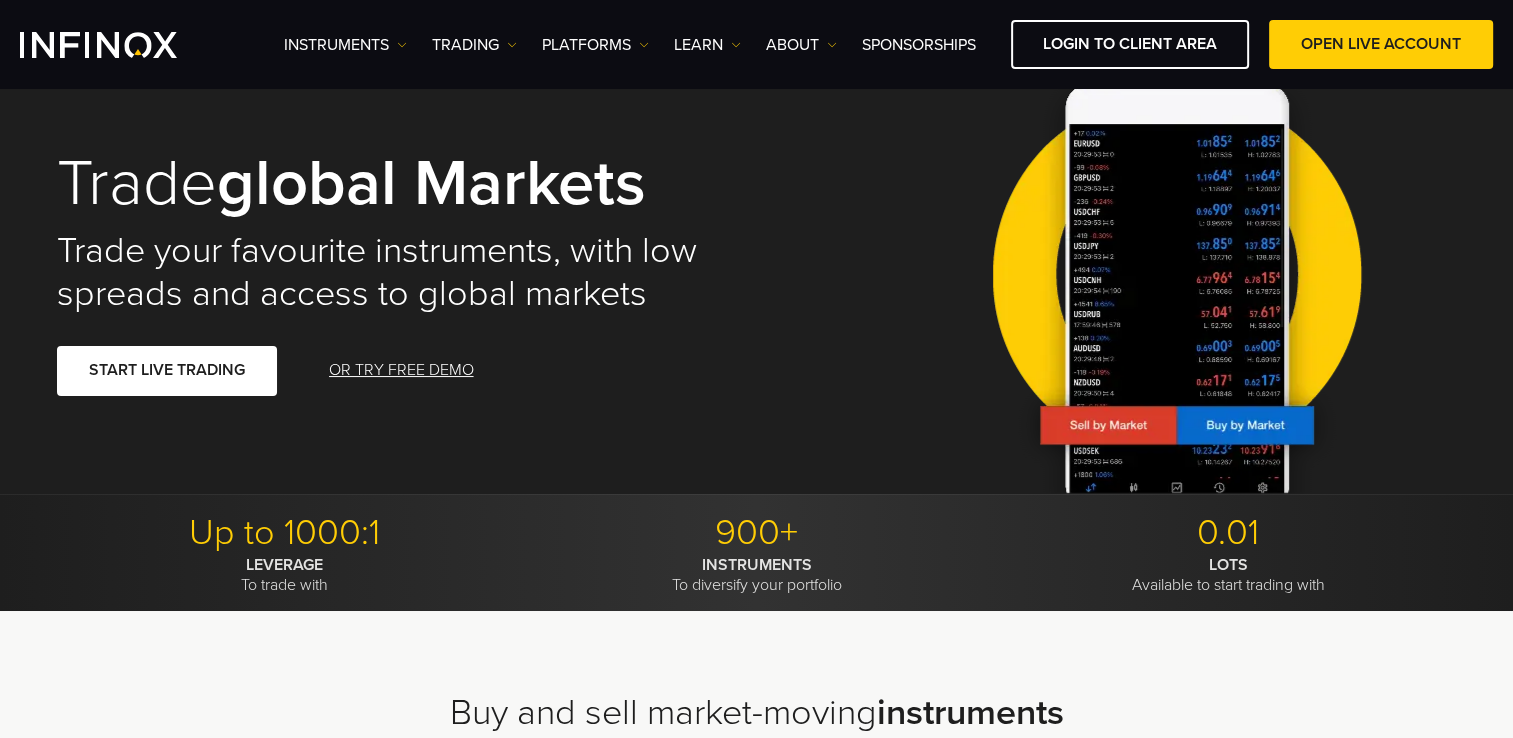scroll, scrollTop: 0, scrollLeft: 0, axis: both 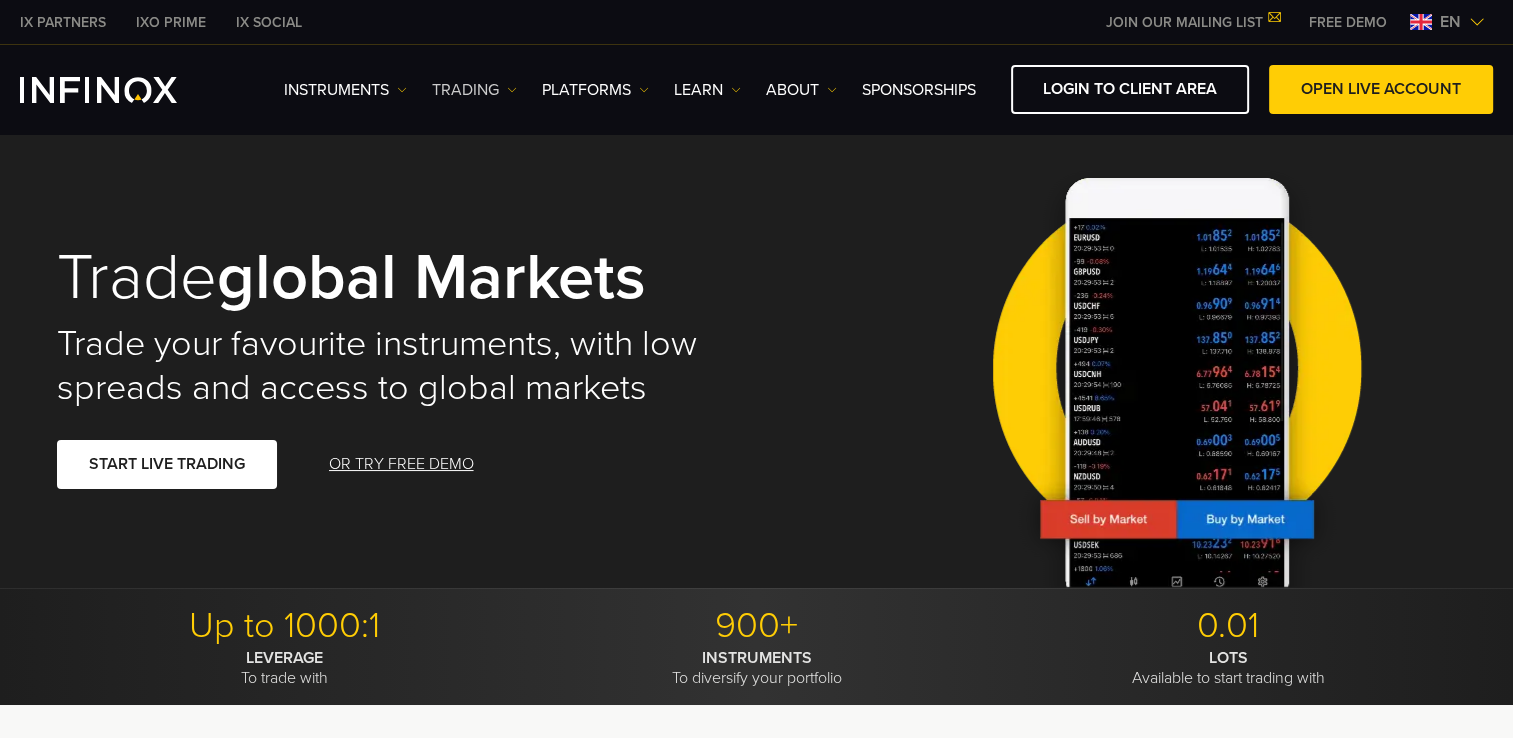 click on "TRADING" at bounding box center [474, 90] 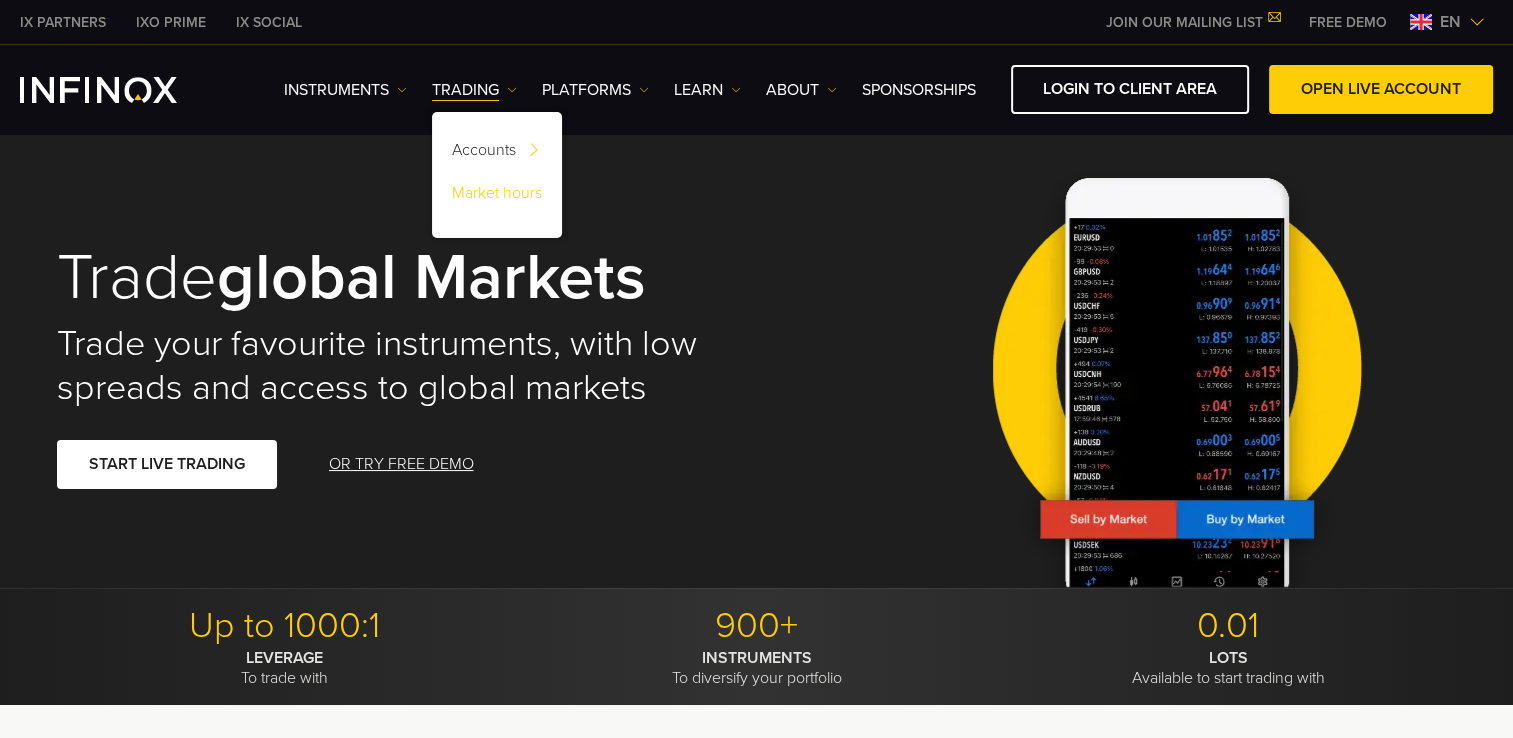 click on "Market hours" at bounding box center (497, 196) 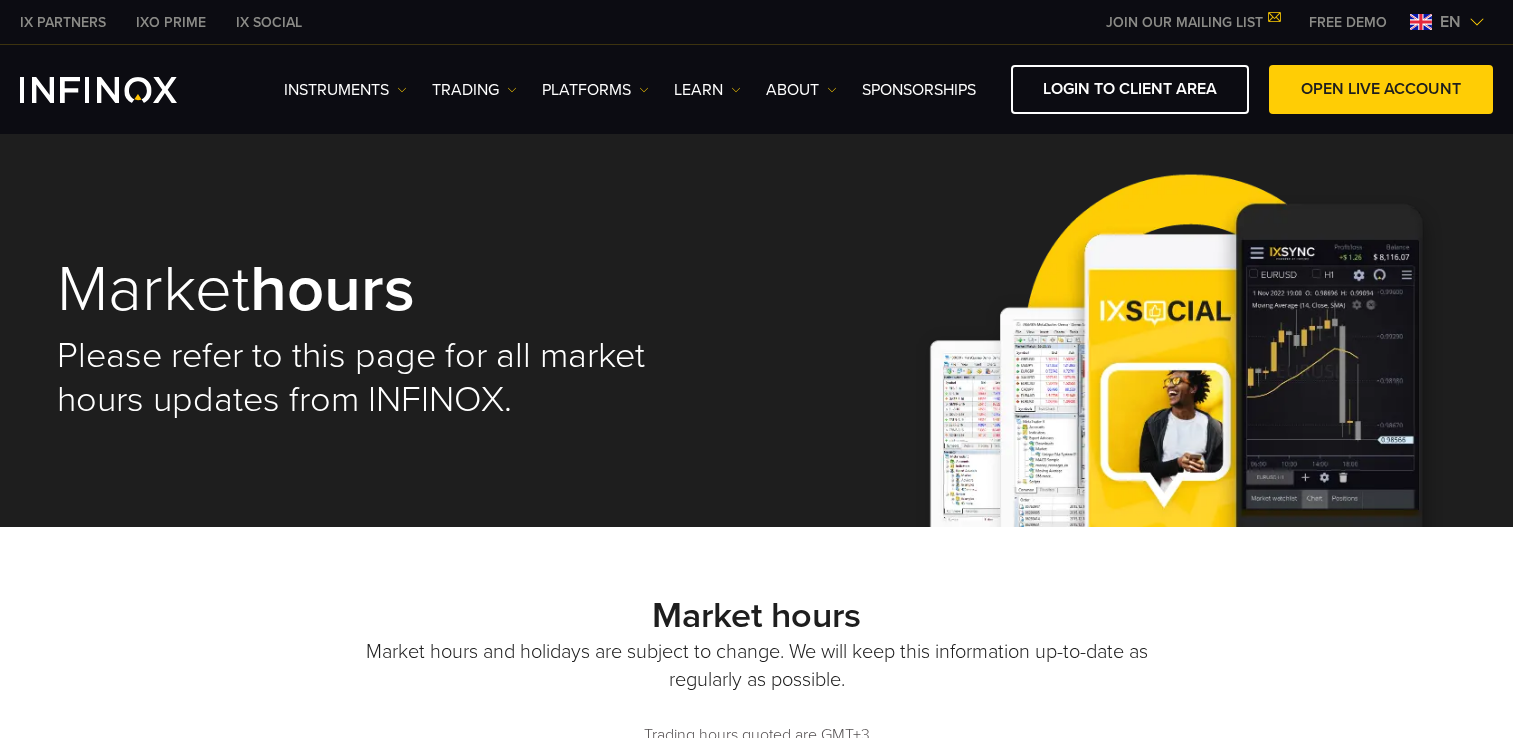 scroll, scrollTop: 0, scrollLeft: 0, axis: both 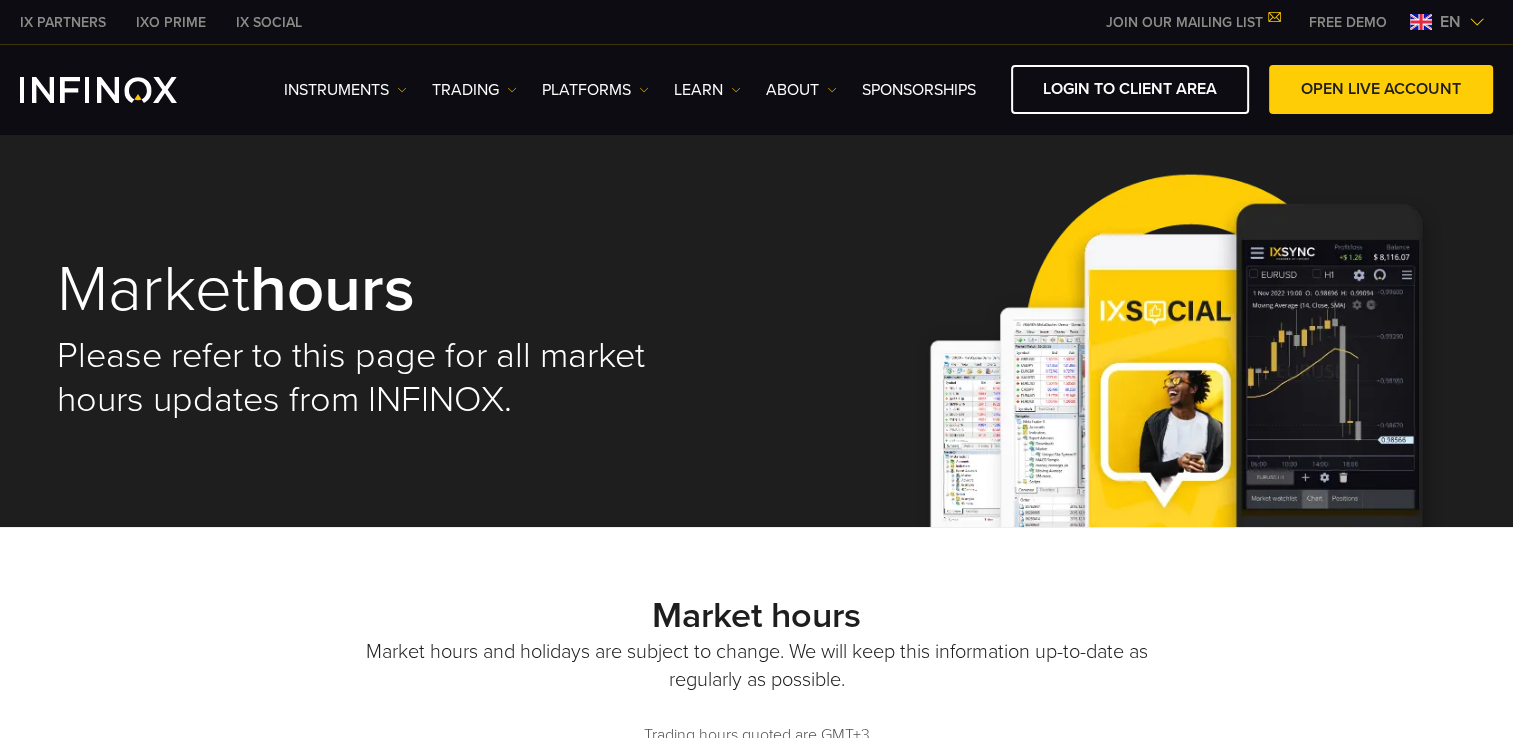 click on "TRADING" at bounding box center [474, 90] 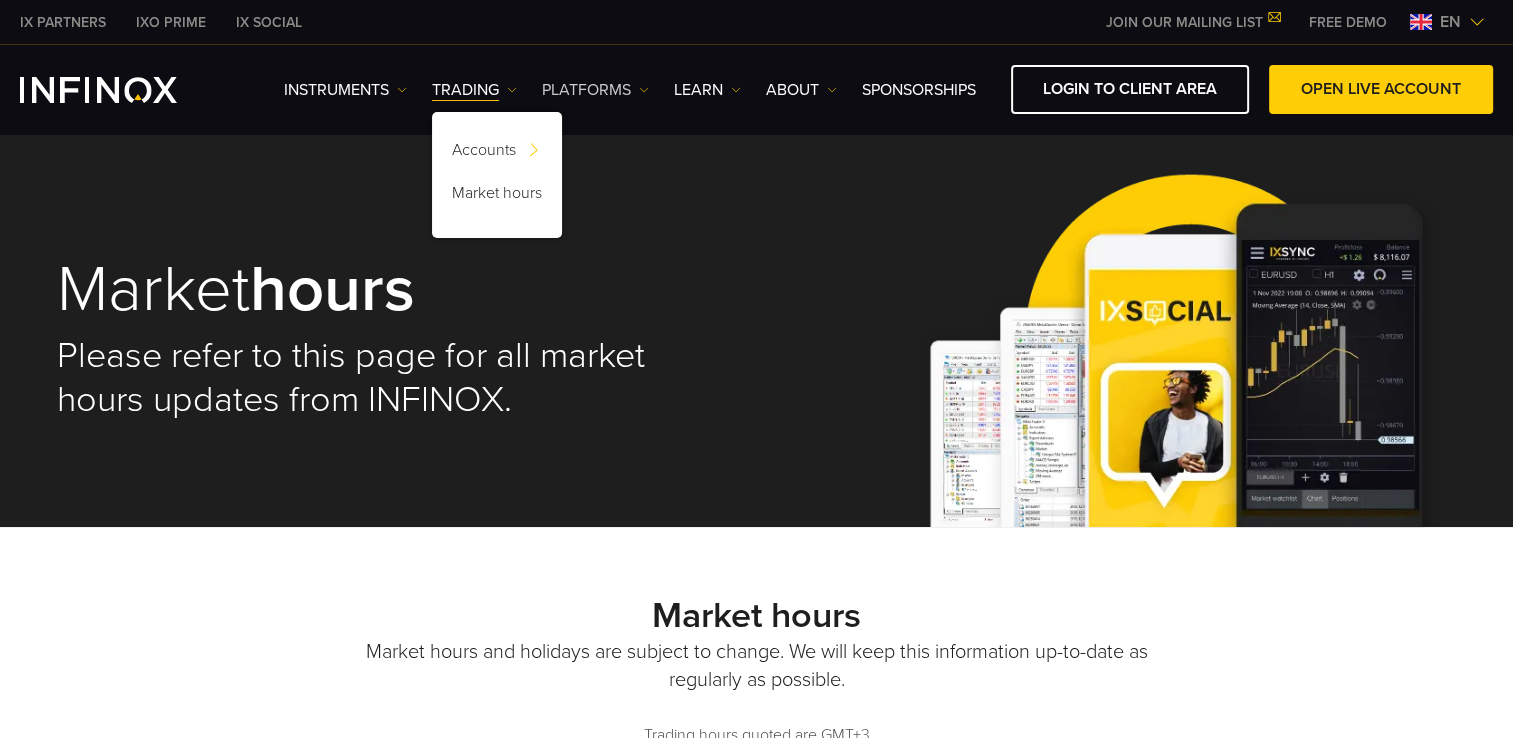 click on "PLATFORMS" at bounding box center (595, 90) 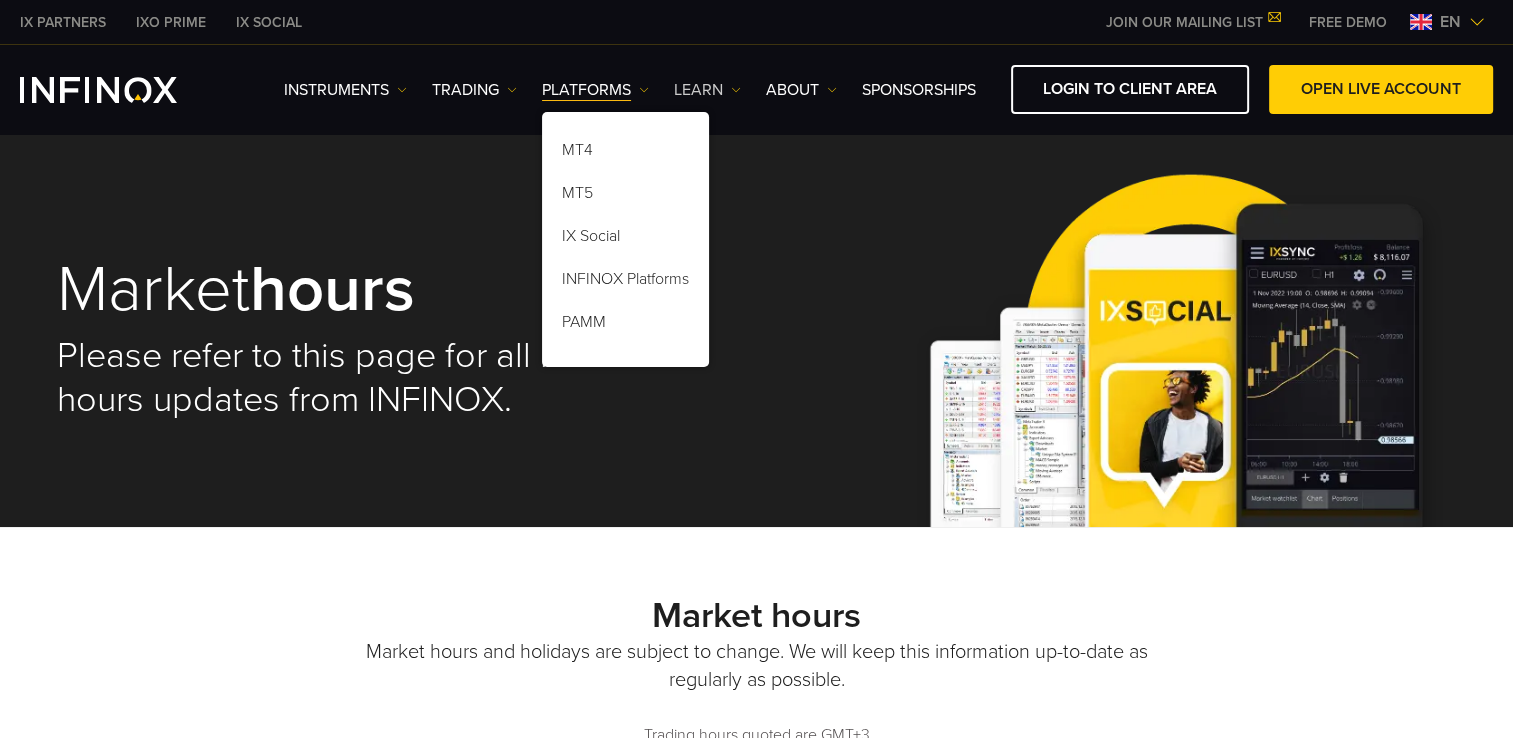 click on "Learn" at bounding box center [707, 90] 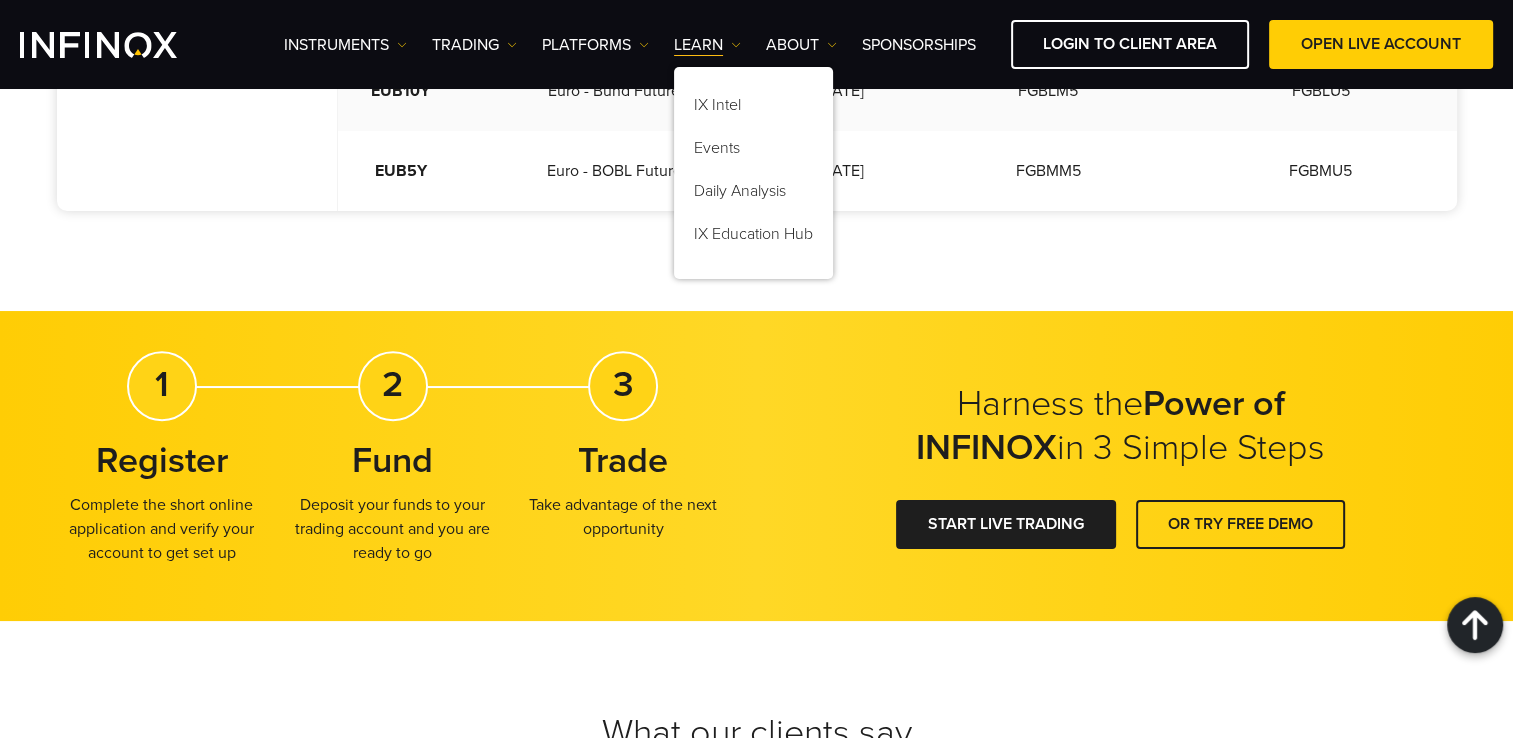 scroll, scrollTop: 1700, scrollLeft: 0, axis: vertical 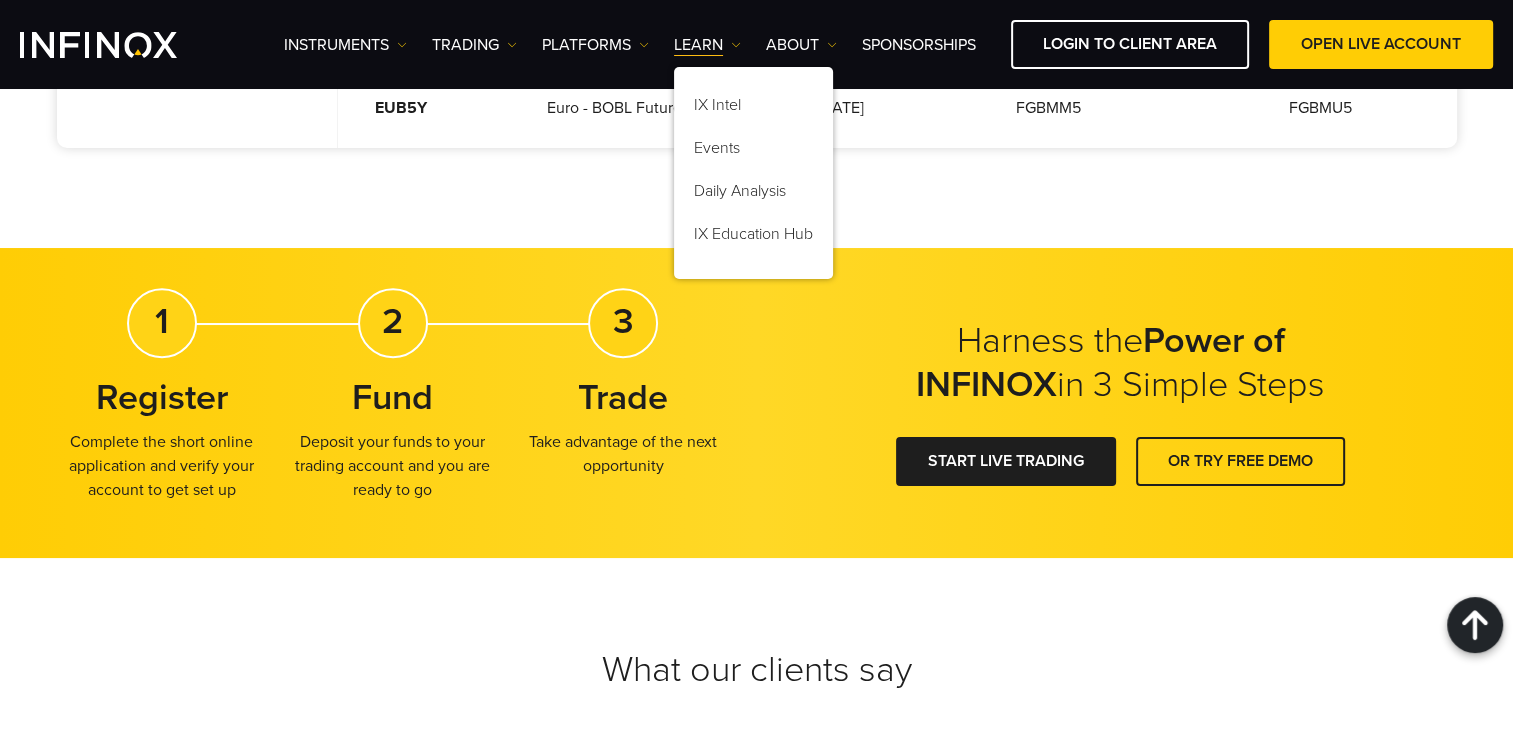 click on "Harness the  Power of INFINOX  in 3 Simple Steps
1
Register
Complete the short online application and verify your account to get set up
2
Fund
Deposit your funds to your trading account and you are ready to go
3
Trade" at bounding box center [757, 403] 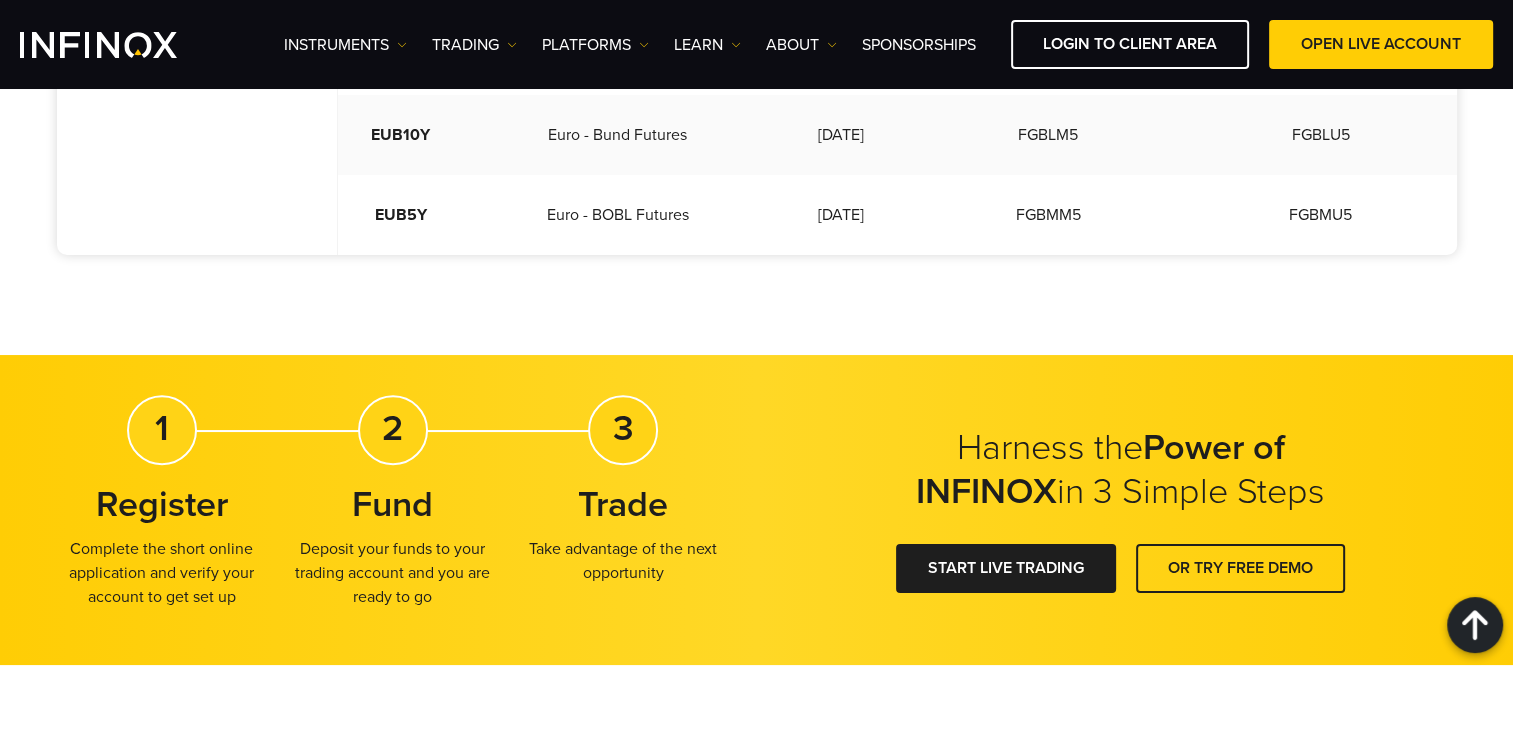 scroll, scrollTop: 1600, scrollLeft: 0, axis: vertical 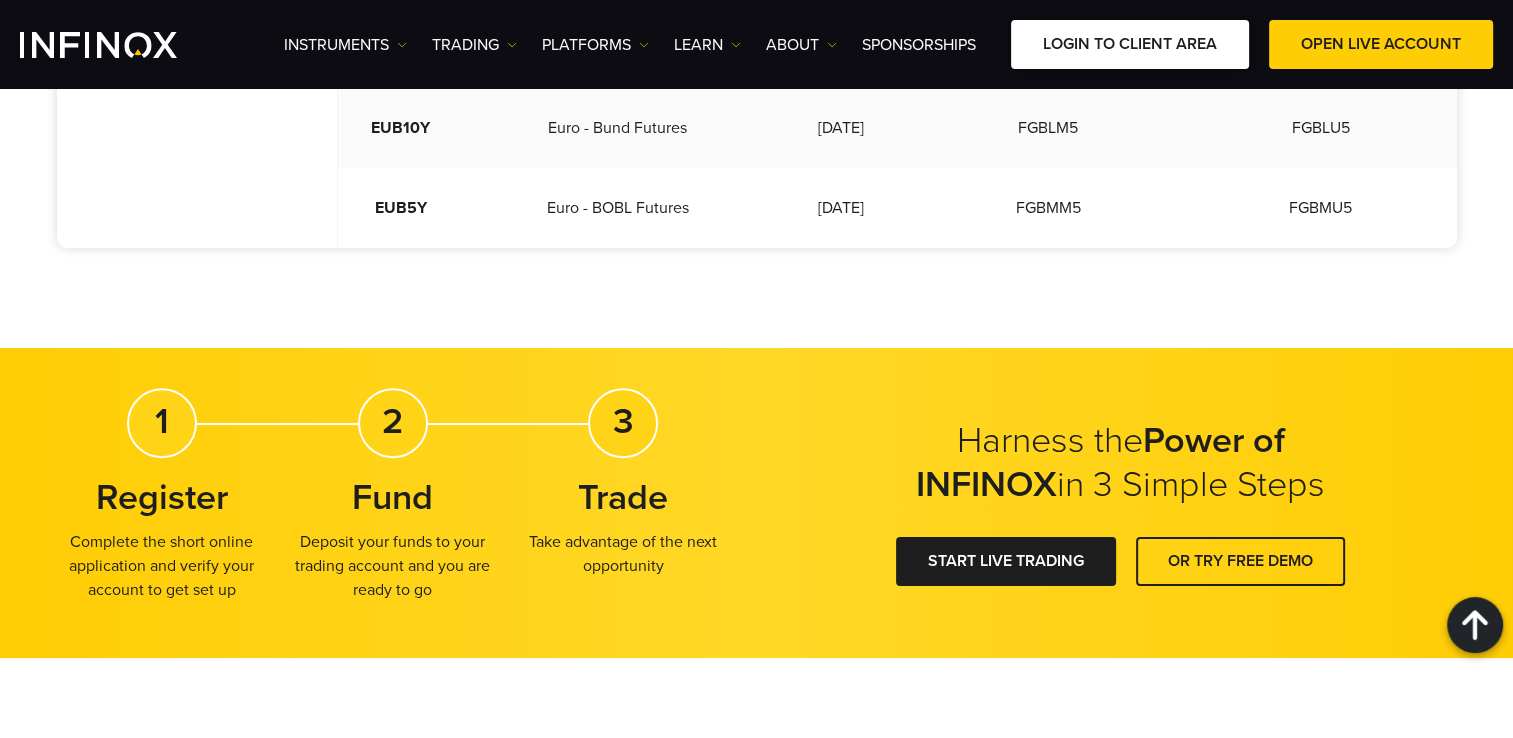 click on "LOGIN TO CLIENT AREA" at bounding box center [1130, 44] 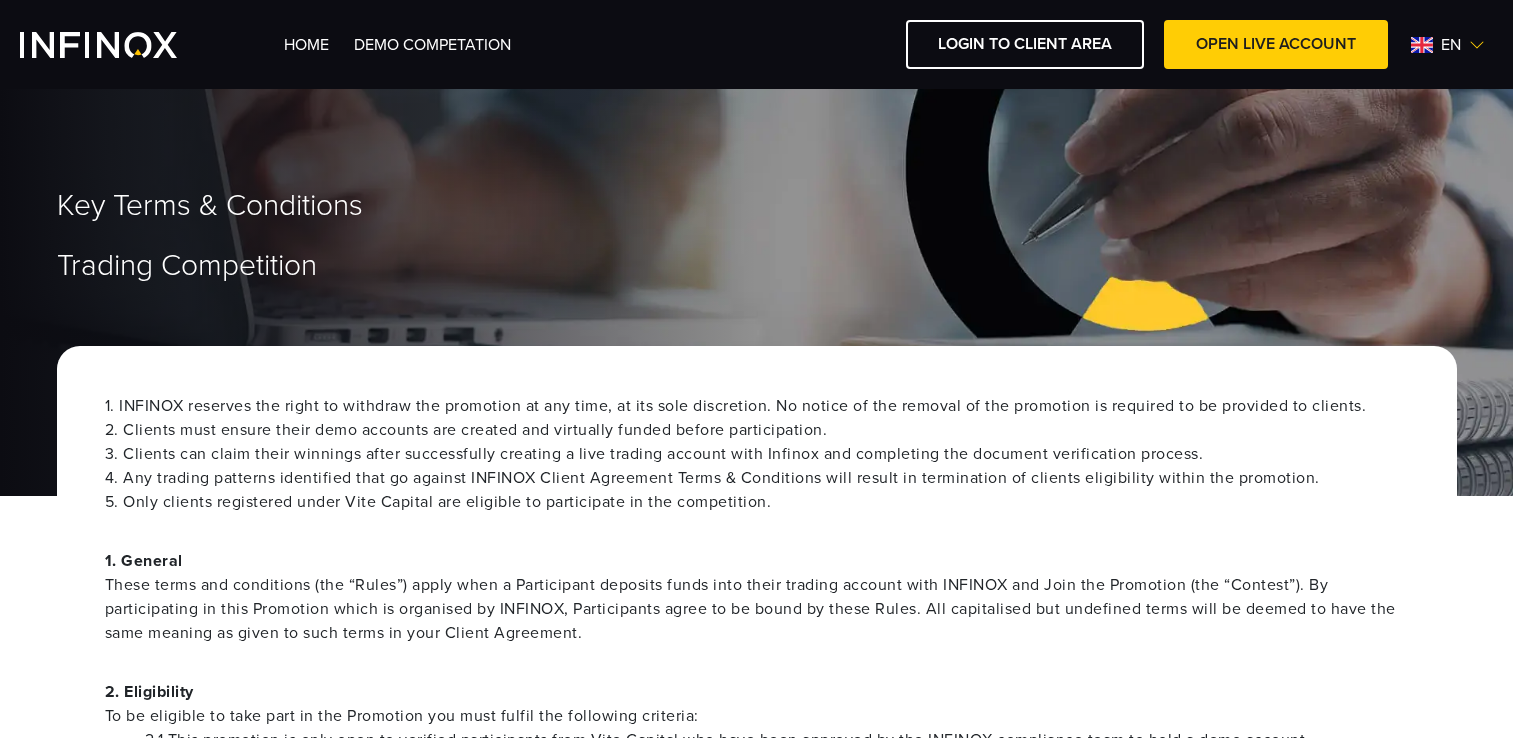 scroll, scrollTop: 0, scrollLeft: 0, axis: both 